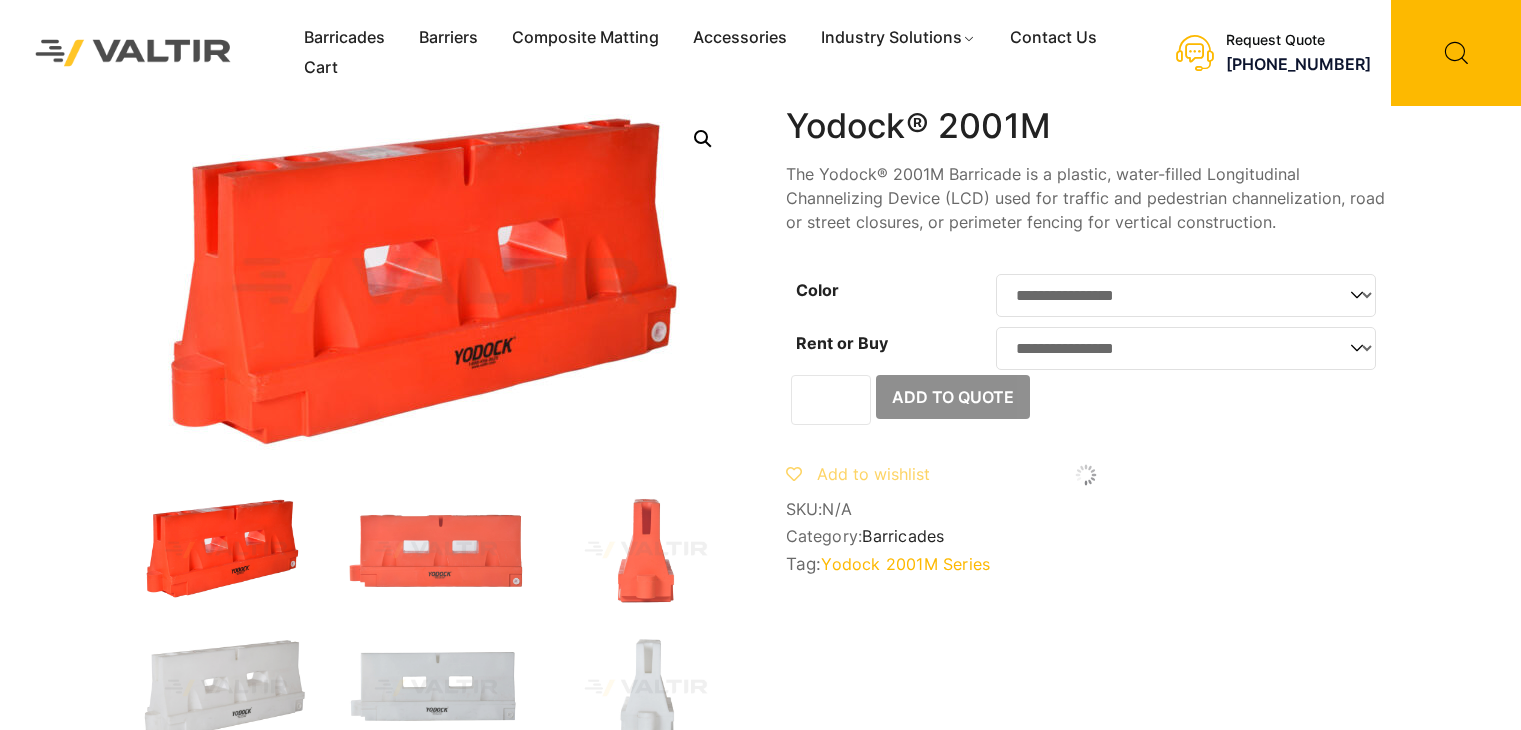 scroll, scrollTop: 0, scrollLeft: 0, axis: both 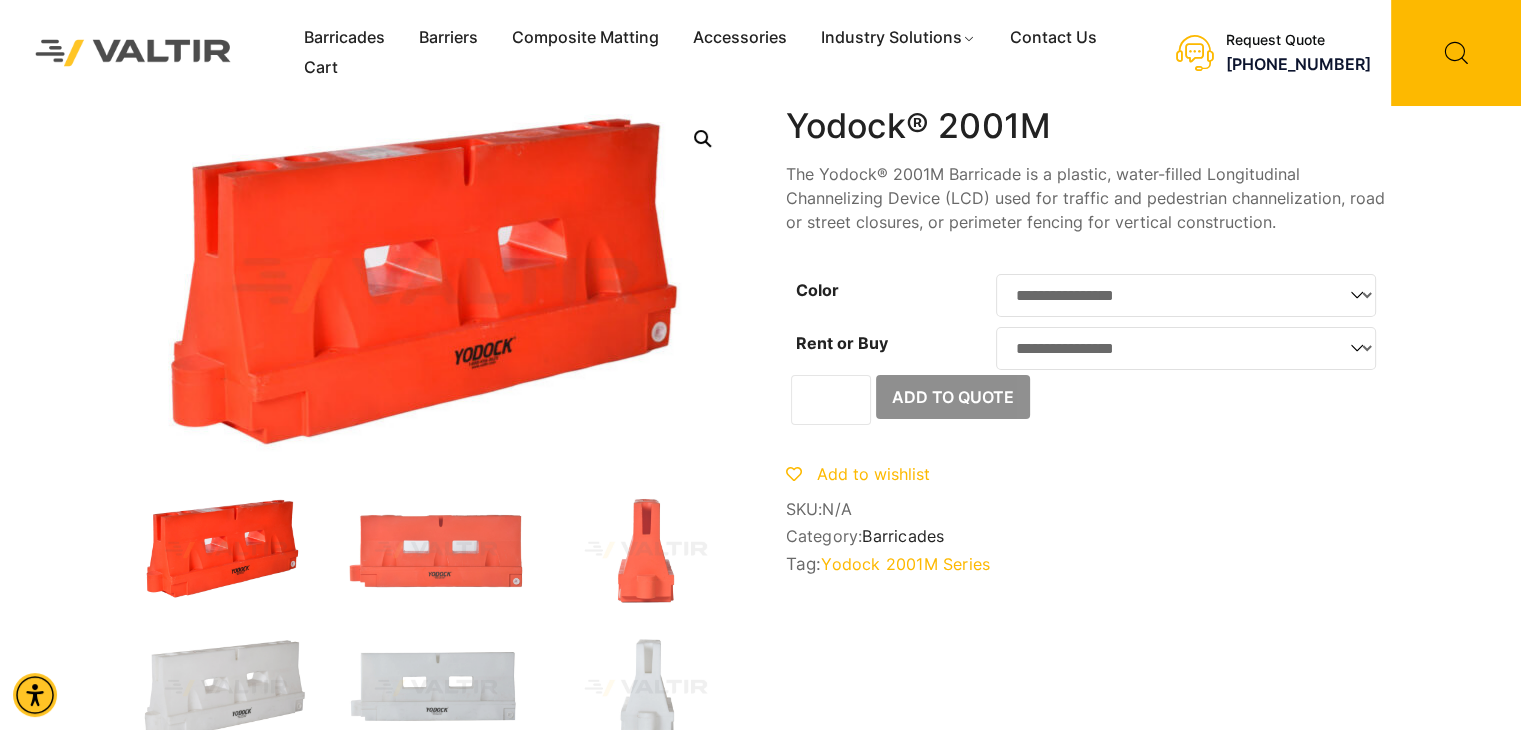 click on "**********" 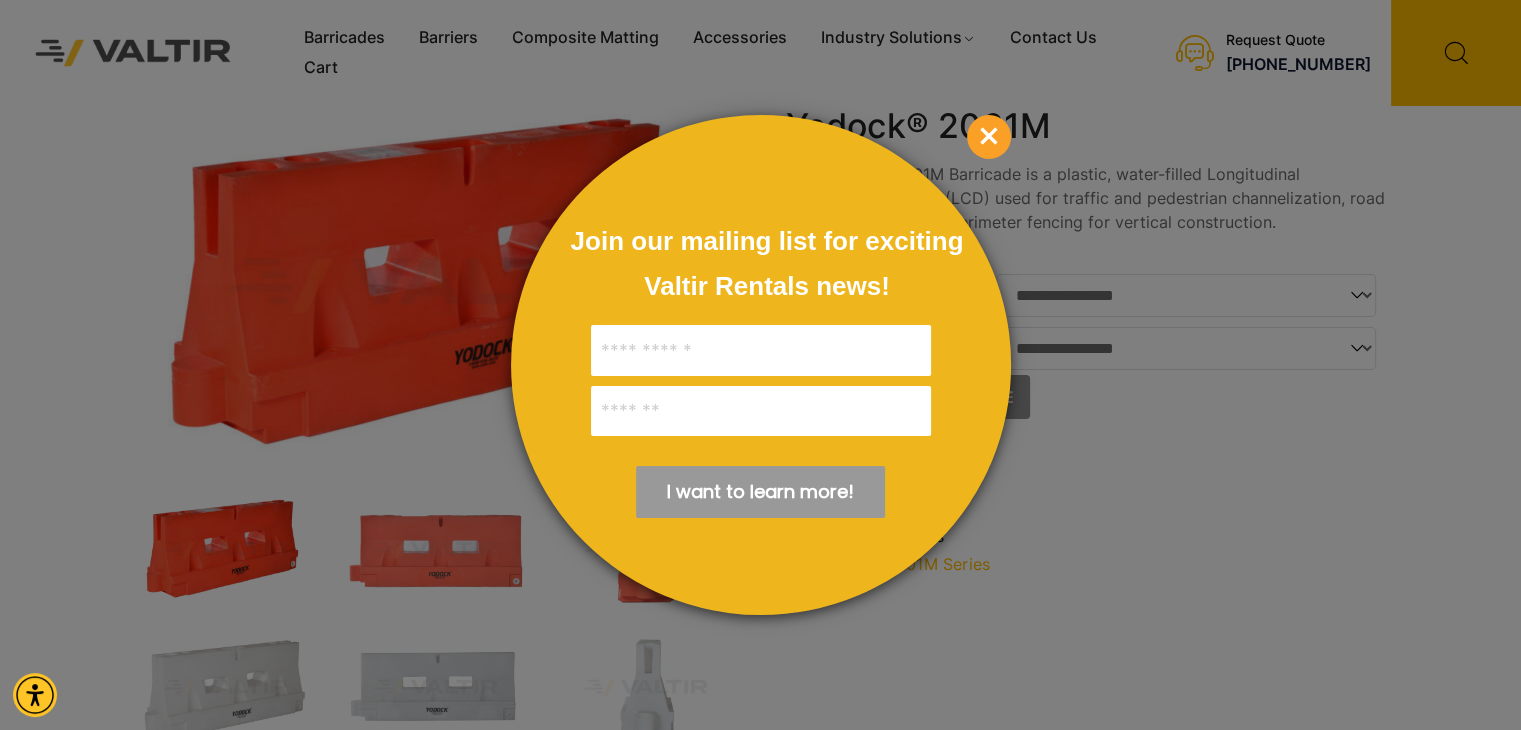 click on "×" at bounding box center (989, 137) 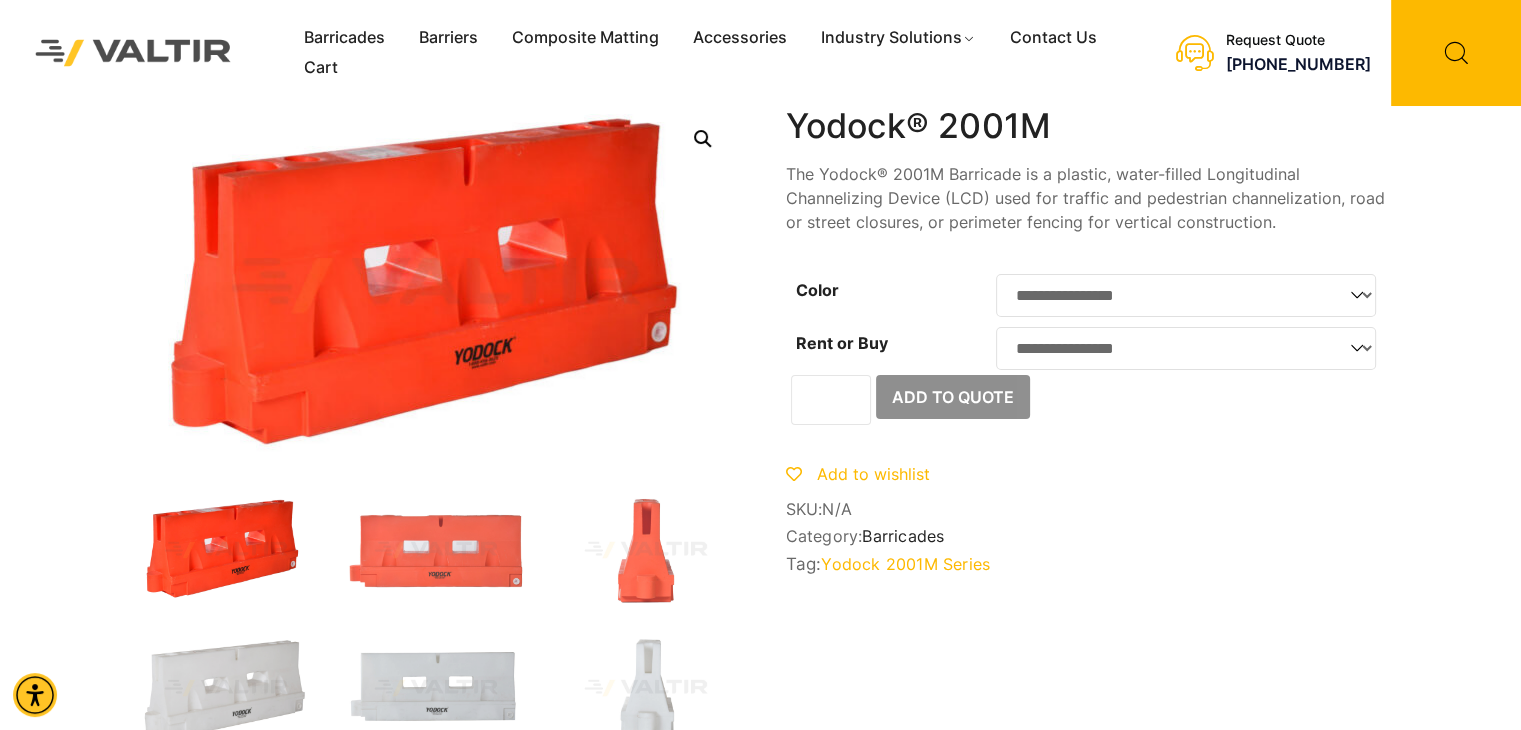 click on "**********" 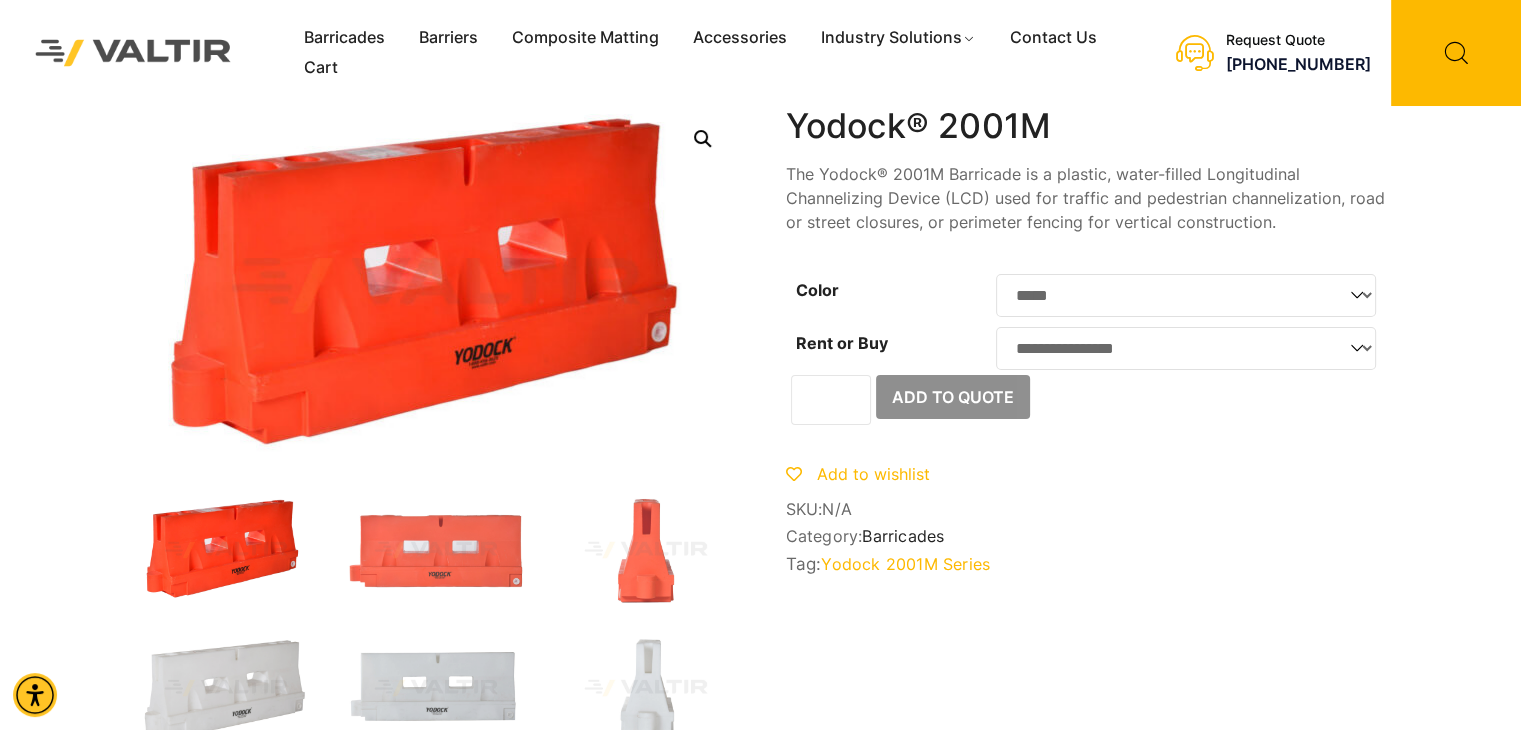 click on "**********" 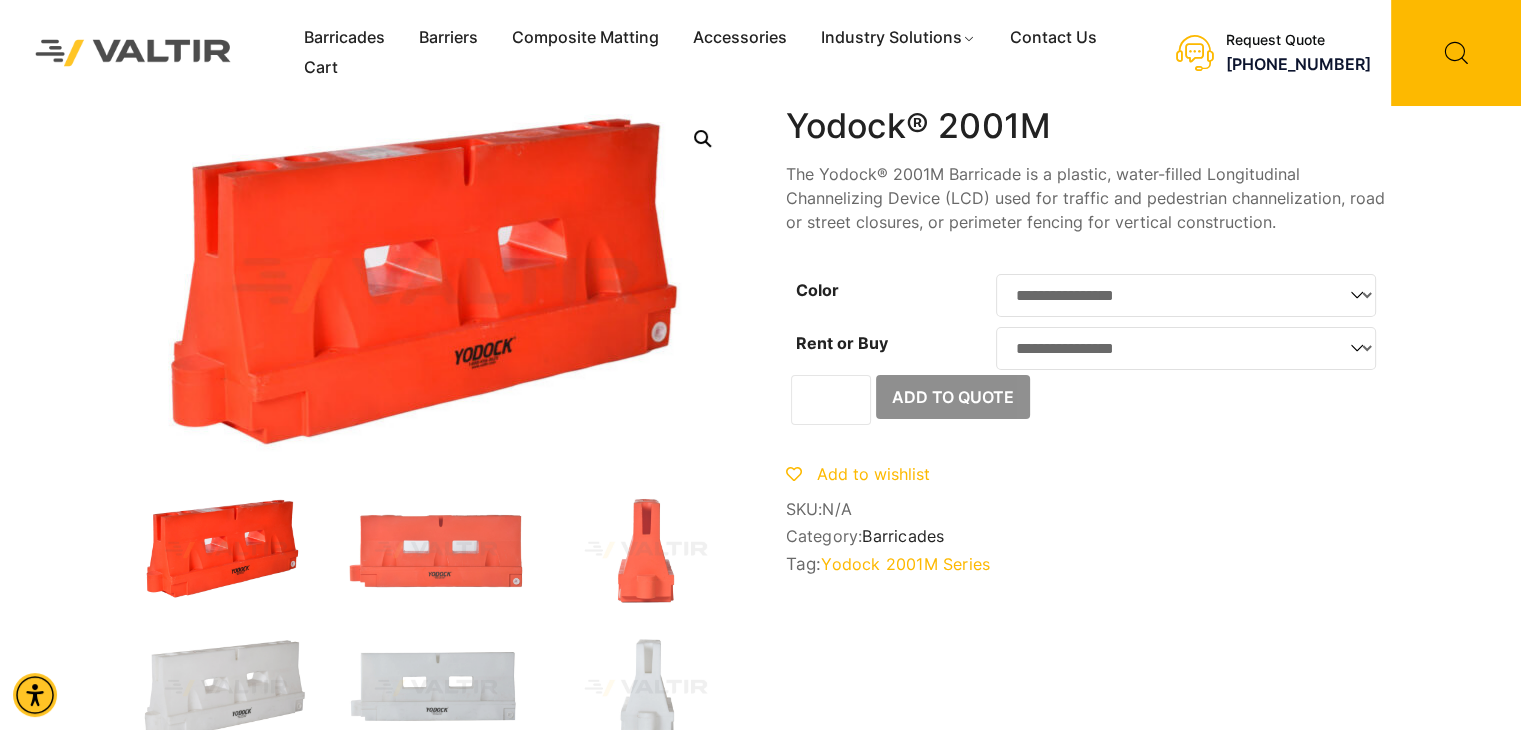 click on "**********" 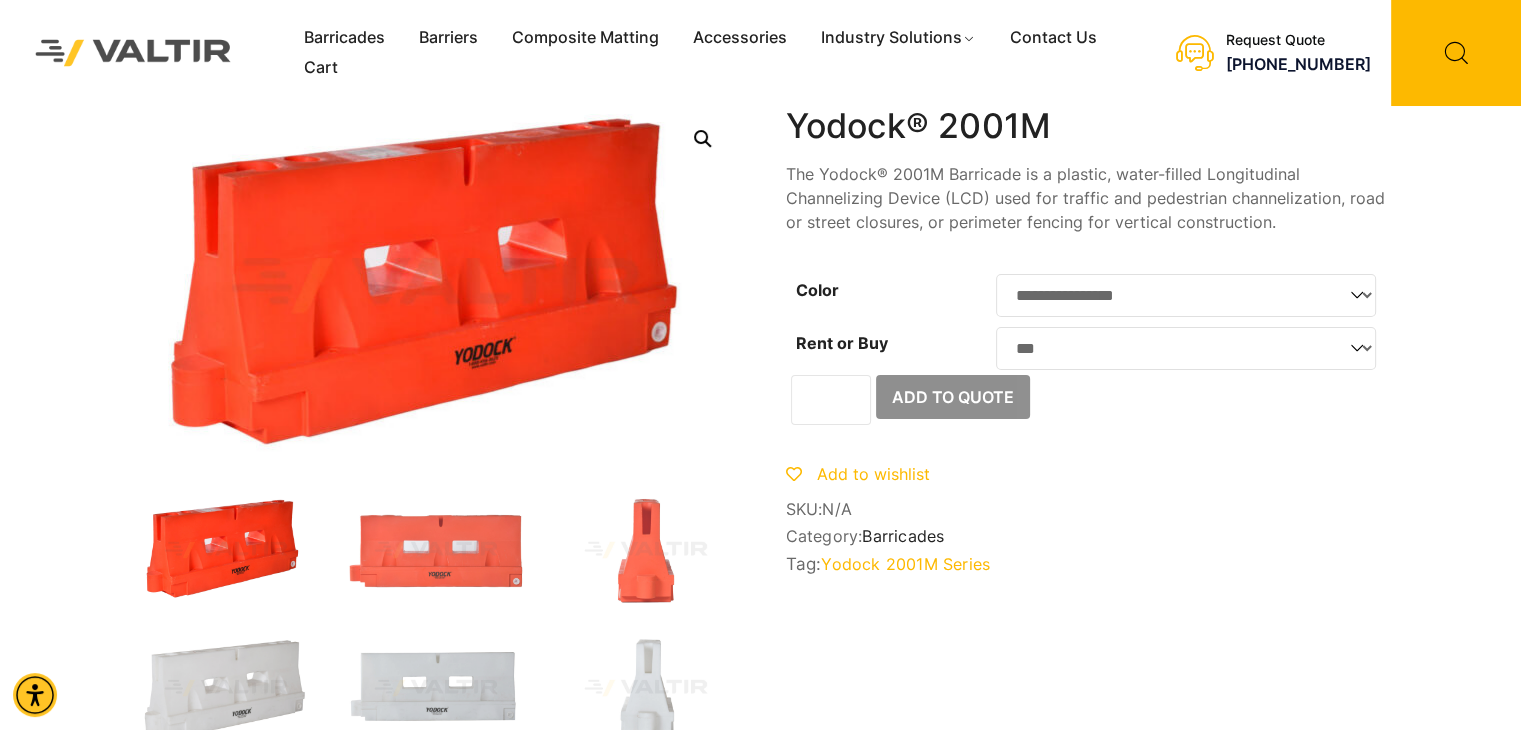 click on "**********" 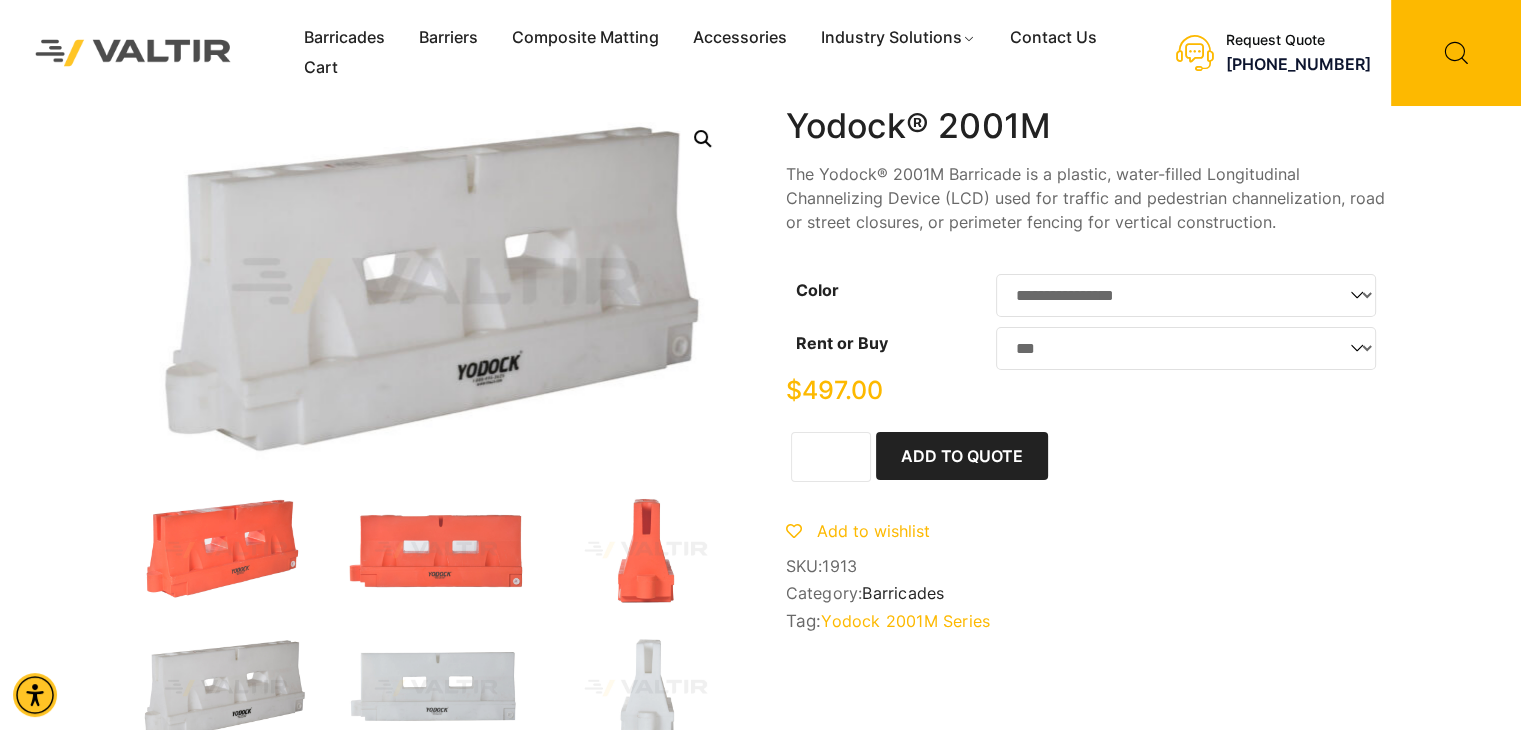 click on "**********" 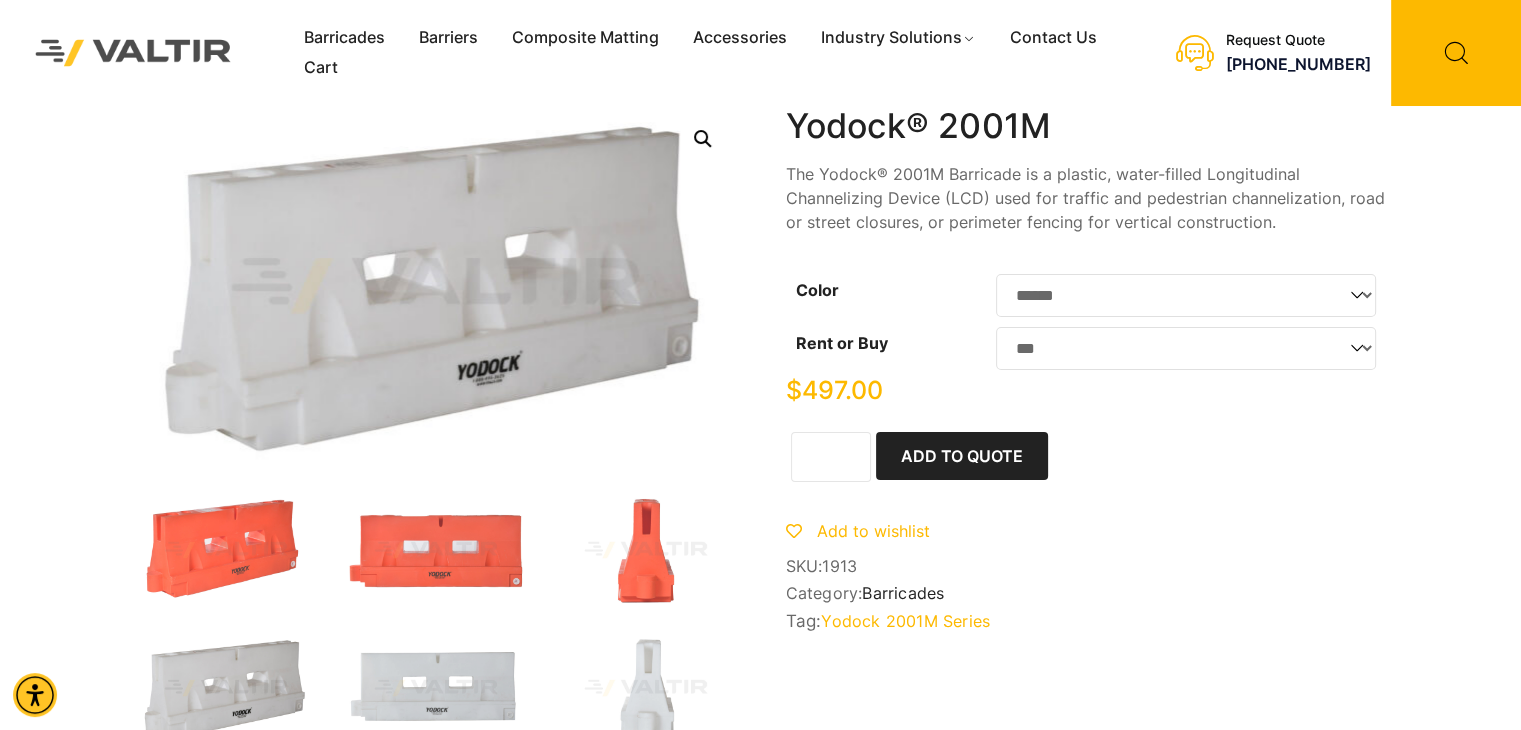 click on "**********" 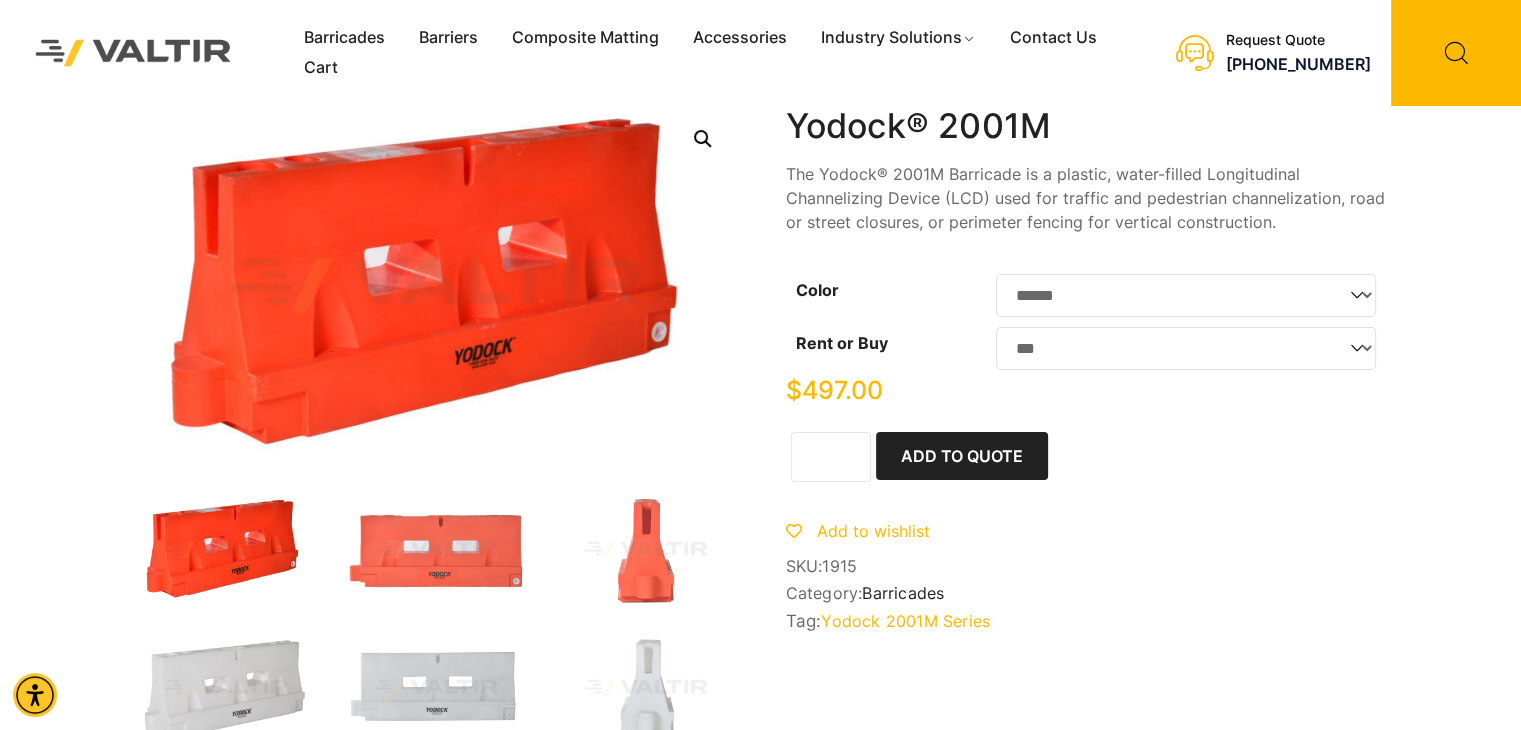 click on "Barricades
Barriers
Composite Matting
Accessories
Industry Solutions
Construction Site Solutions
Traffic & Pedestrian
Events & Crowd Control
Ground Protection
Airports
Contact Us
Cart
Get a quote
Menu
Barricades Barriers Composite Matting Accessories Industry Solutions
Construction Site Solutions 	 Traffic & Pedestrian 	 Events & Crowd Control 	 Ground Protection 	 Airports Contact Us Cart
Request Quote" at bounding box center (760, 1001) 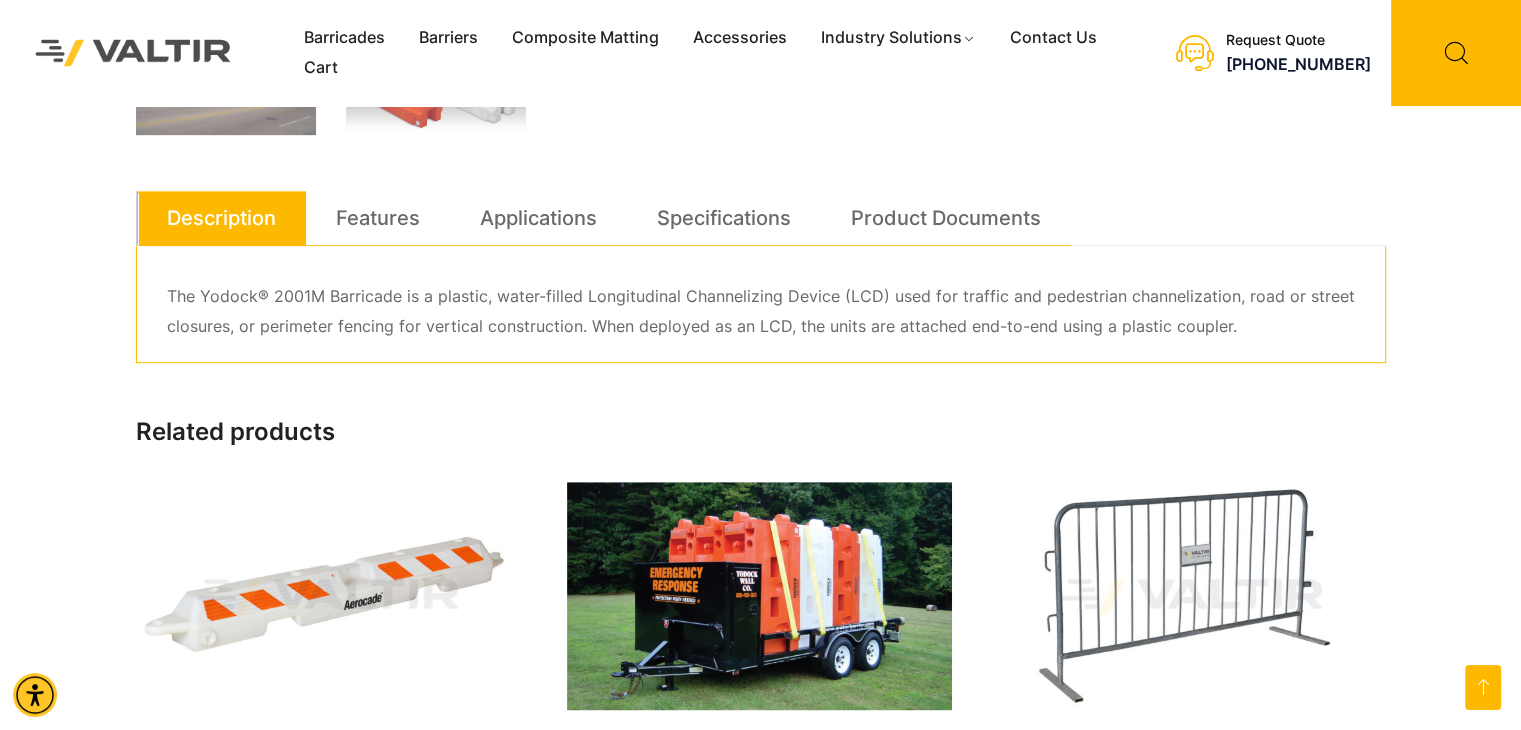 scroll, scrollTop: 1035, scrollLeft: 0, axis: vertical 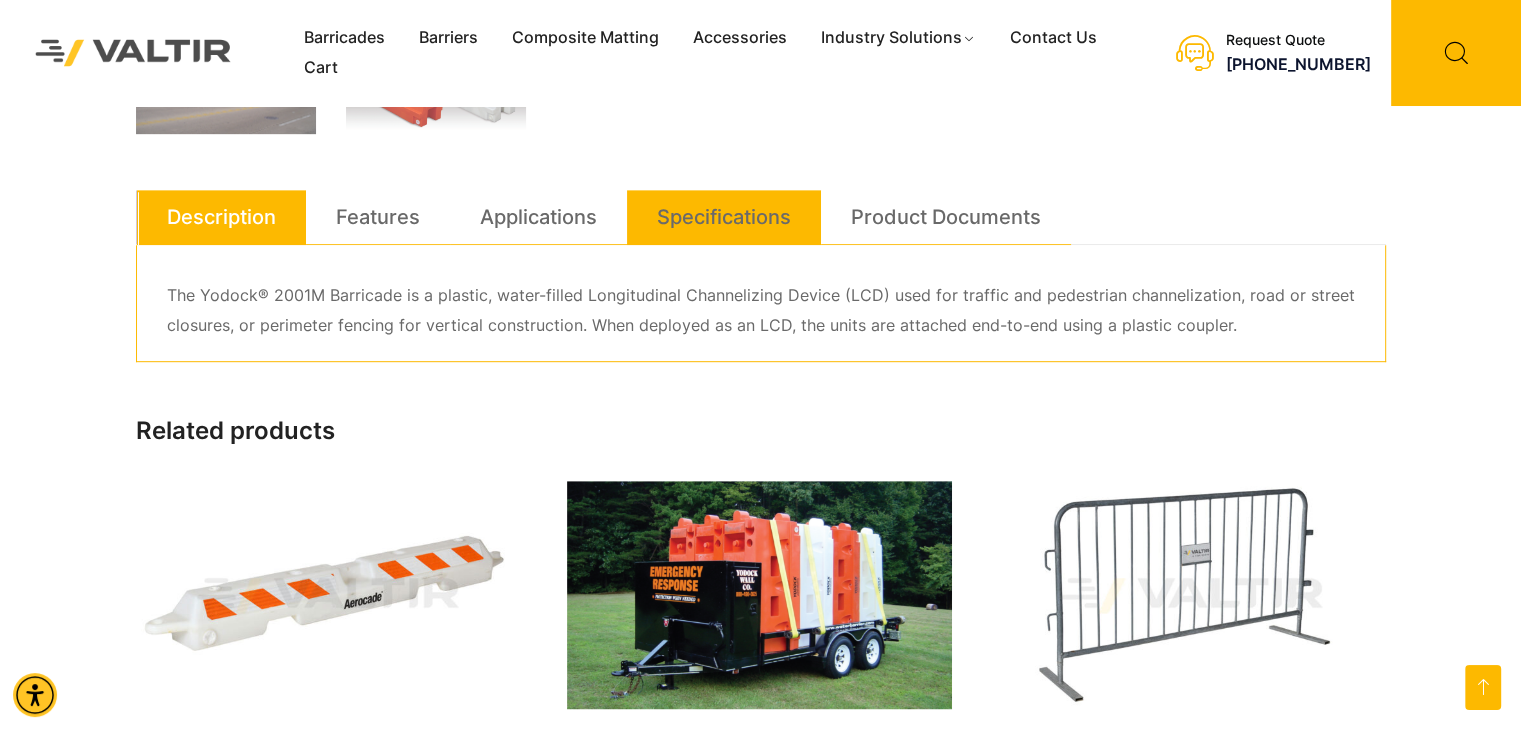 click on "Specifications" at bounding box center (724, 217) 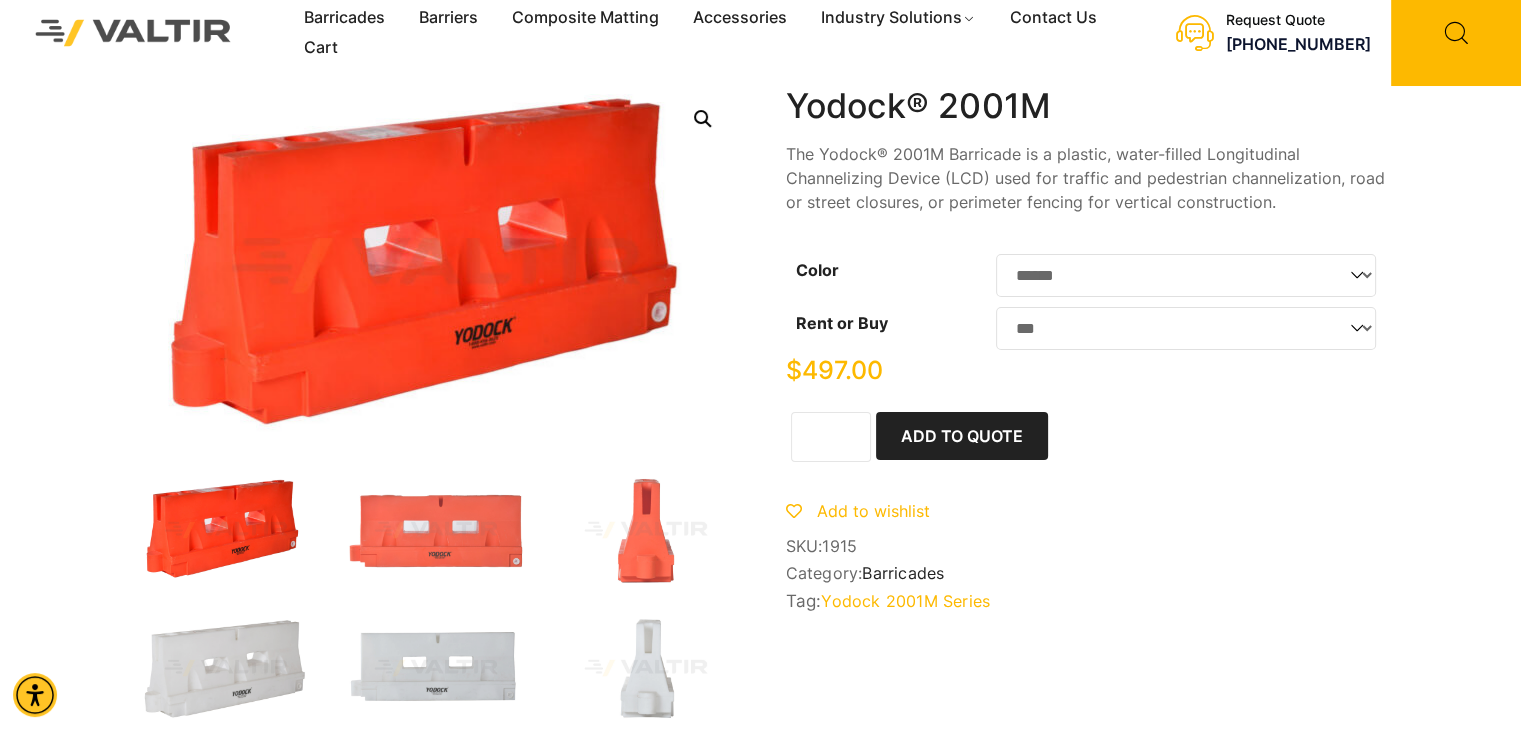 scroll, scrollTop: 0, scrollLeft: 0, axis: both 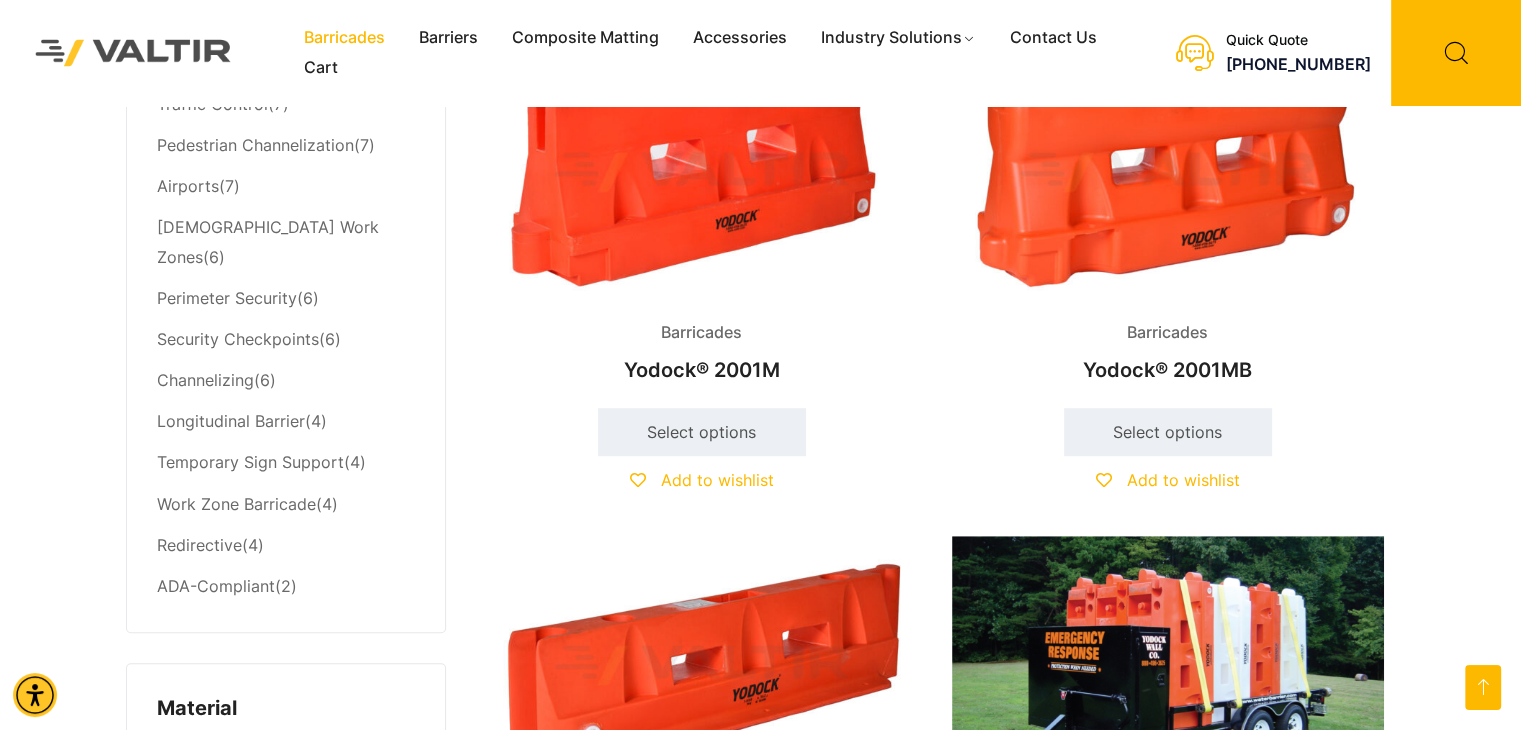 click at bounding box center [1168, 172] 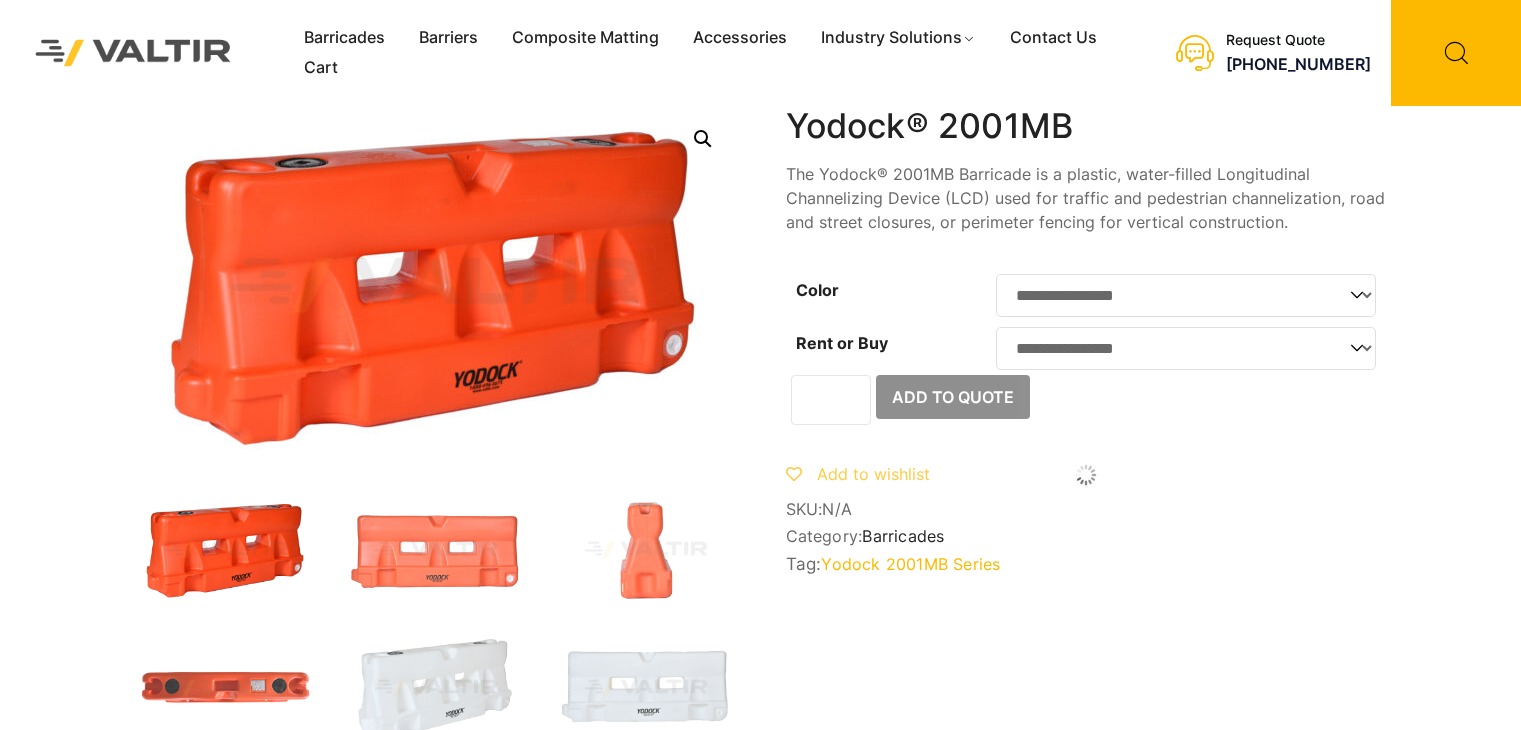 scroll, scrollTop: 0, scrollLeft: 0, axis: both 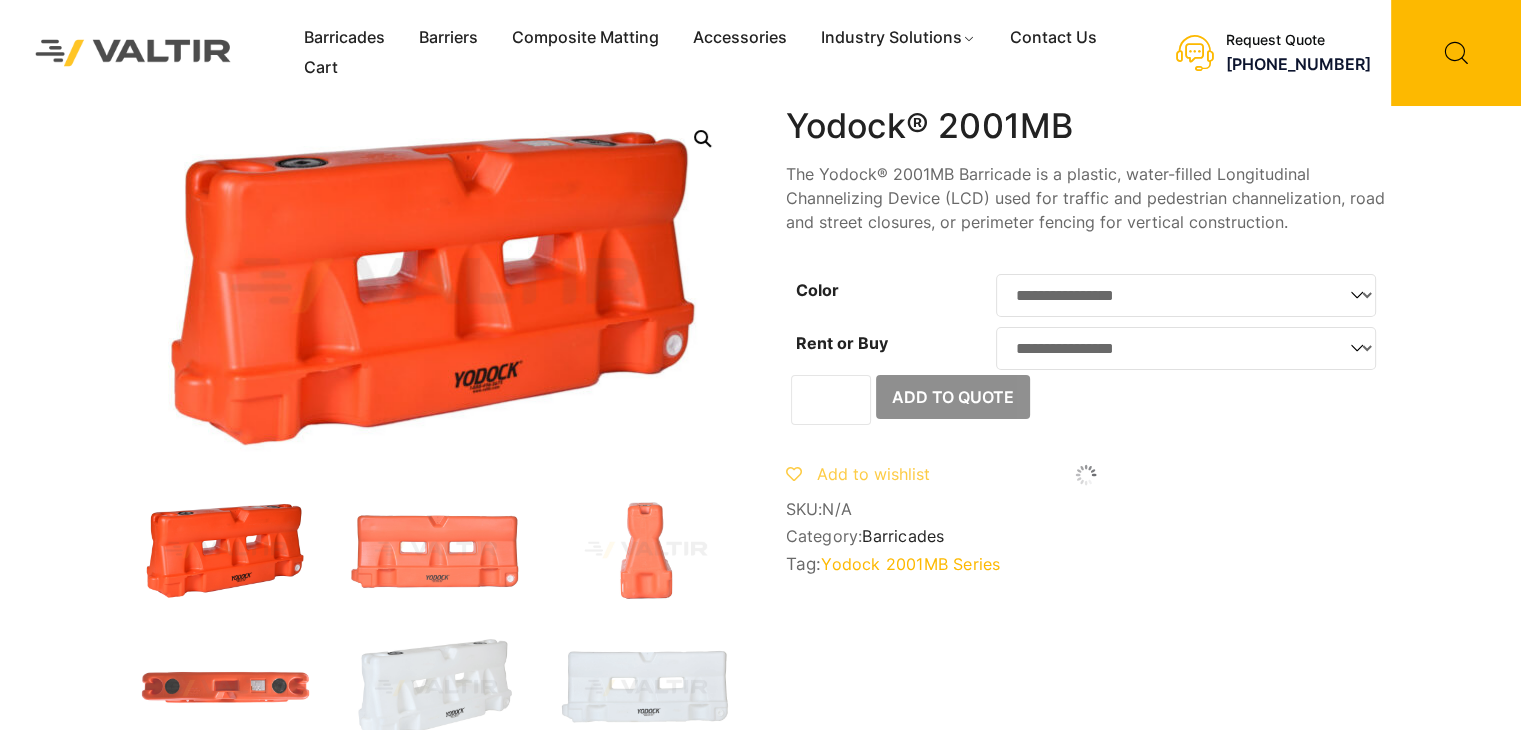 click on "**********" 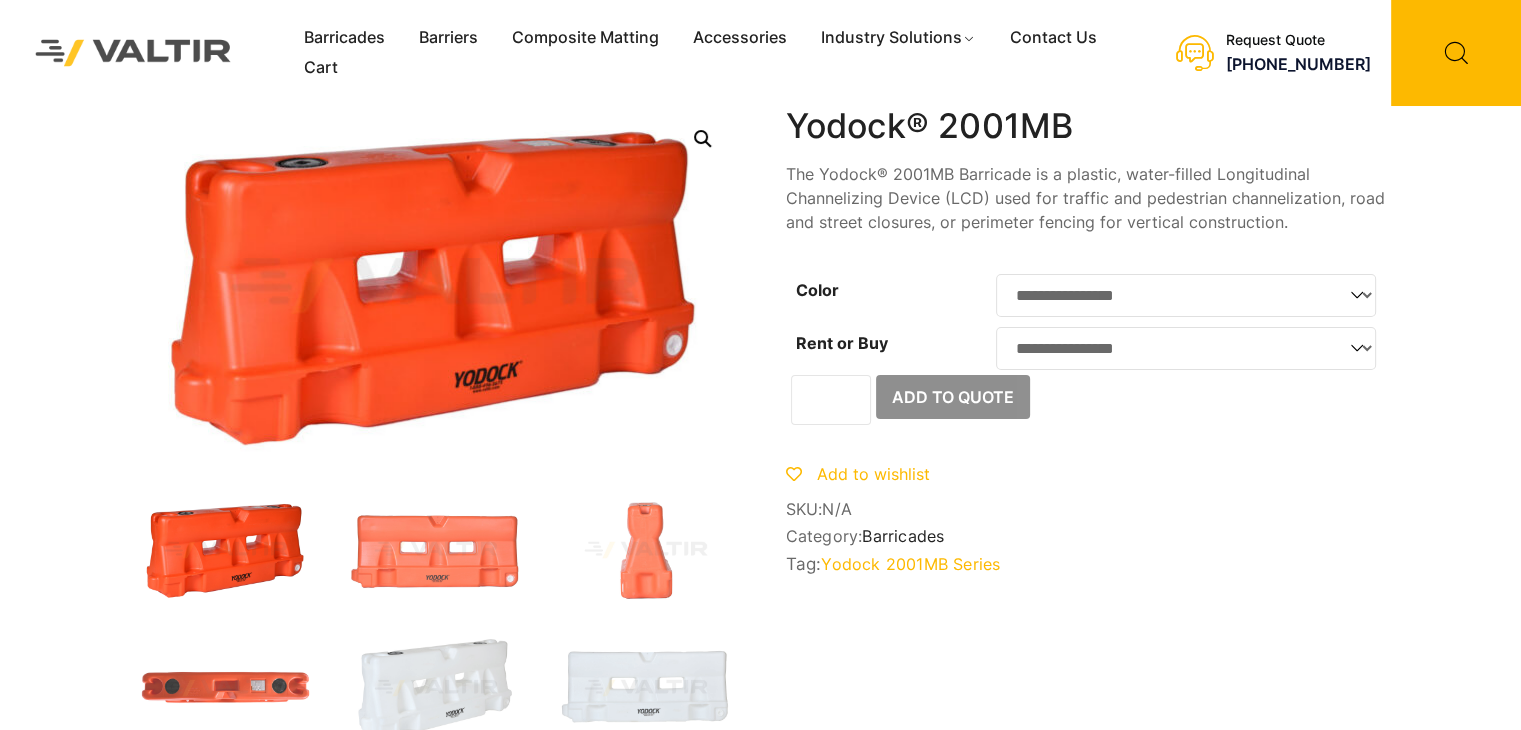 scroll, scrollTop: 0, scrollLeft: 0, axis: both 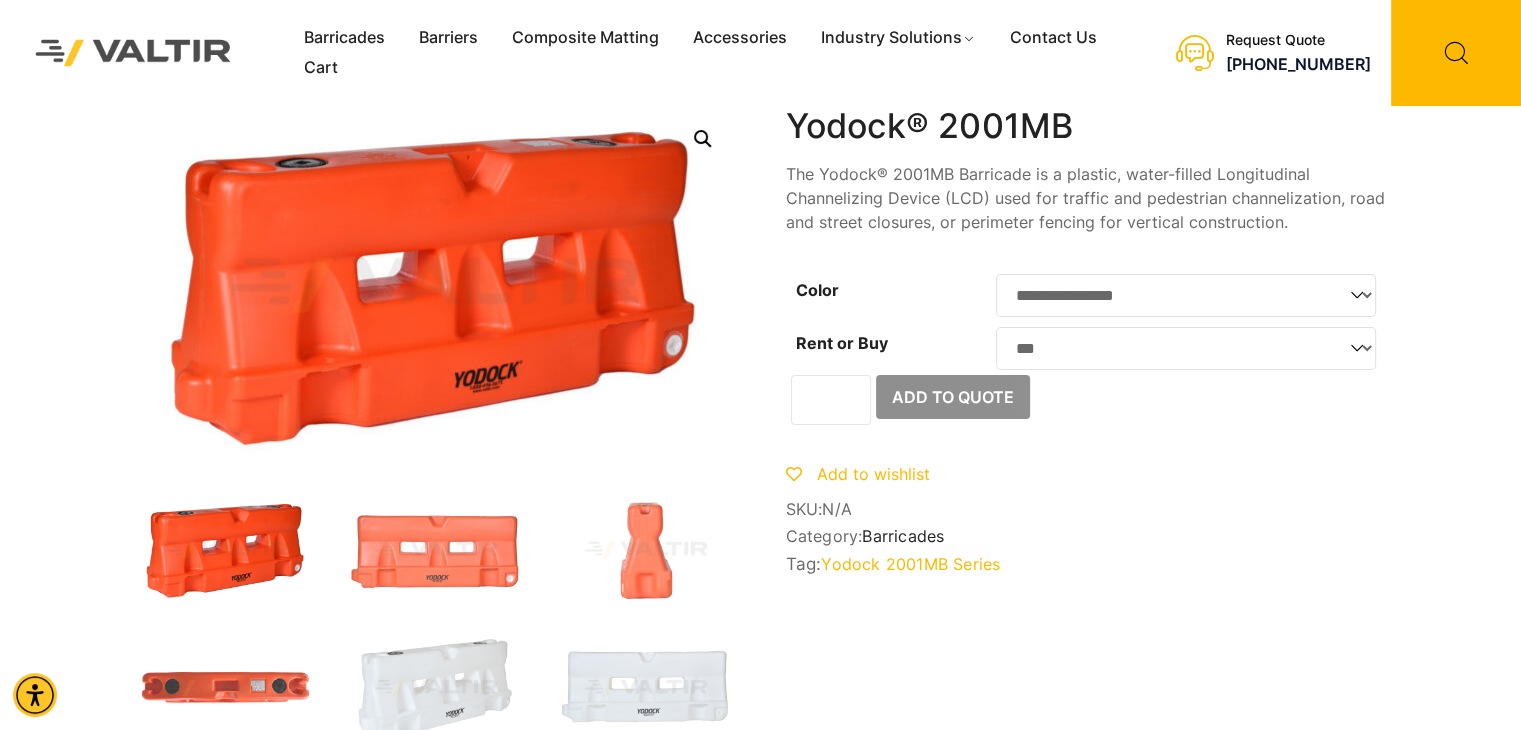 click on "**********" 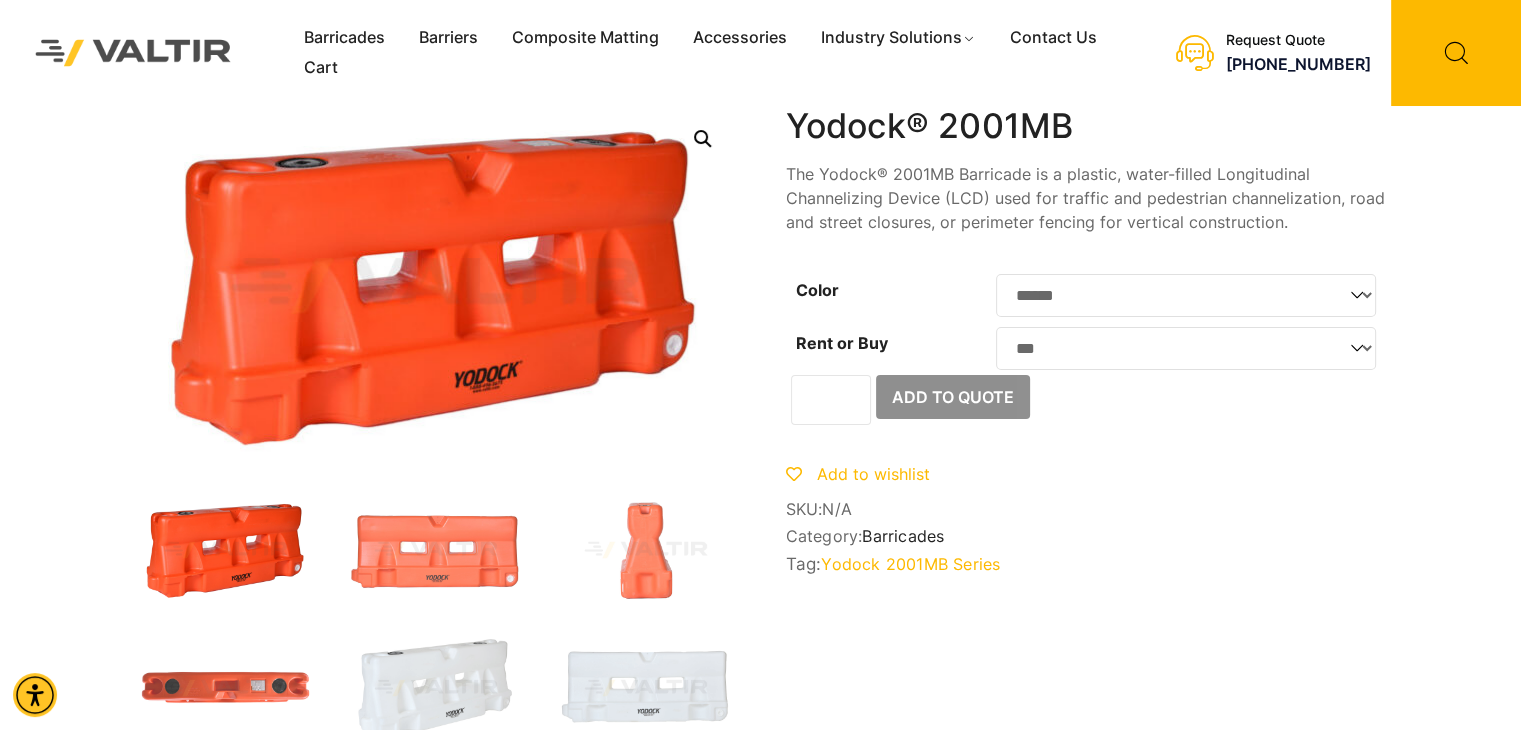click on "**********" 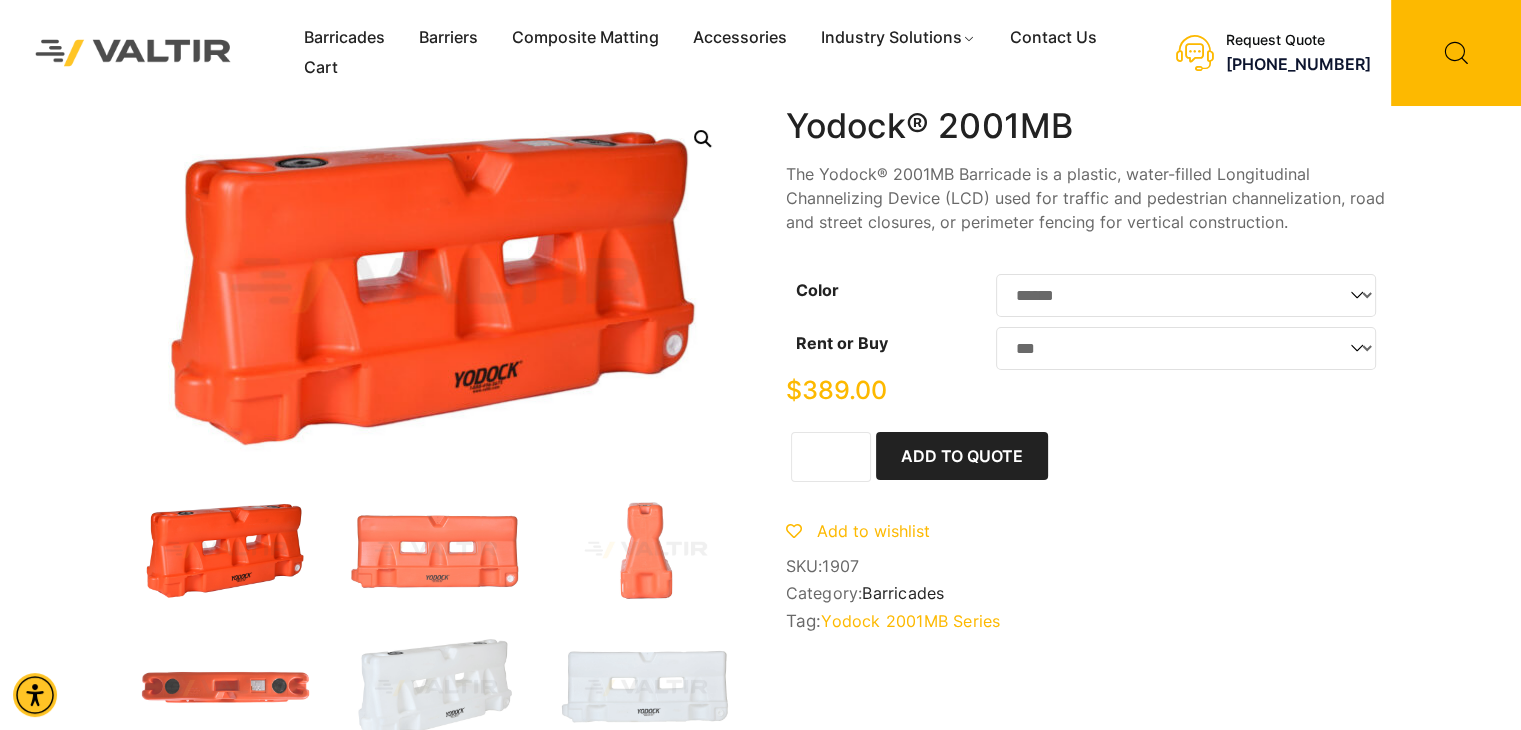 click on "**********" 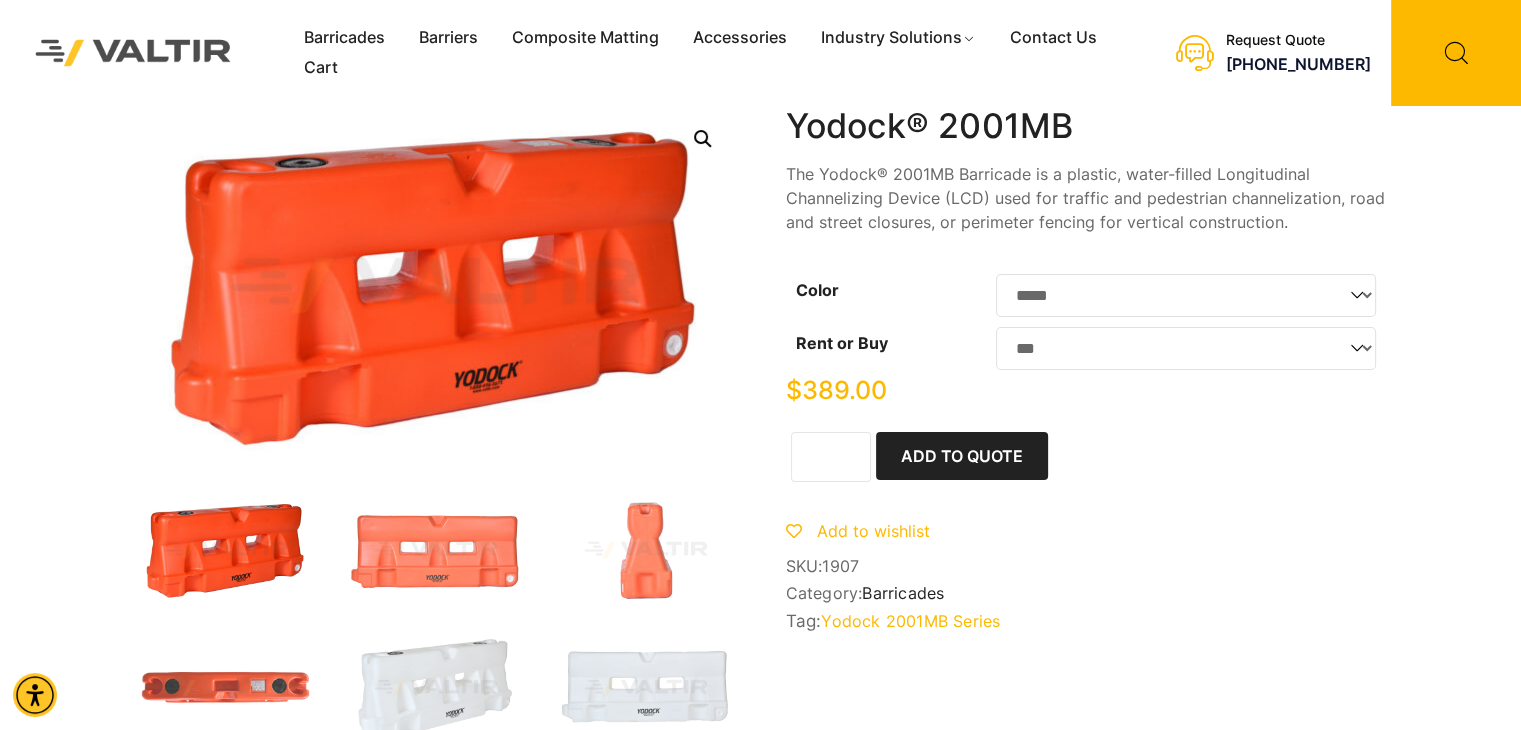 click on "**********" 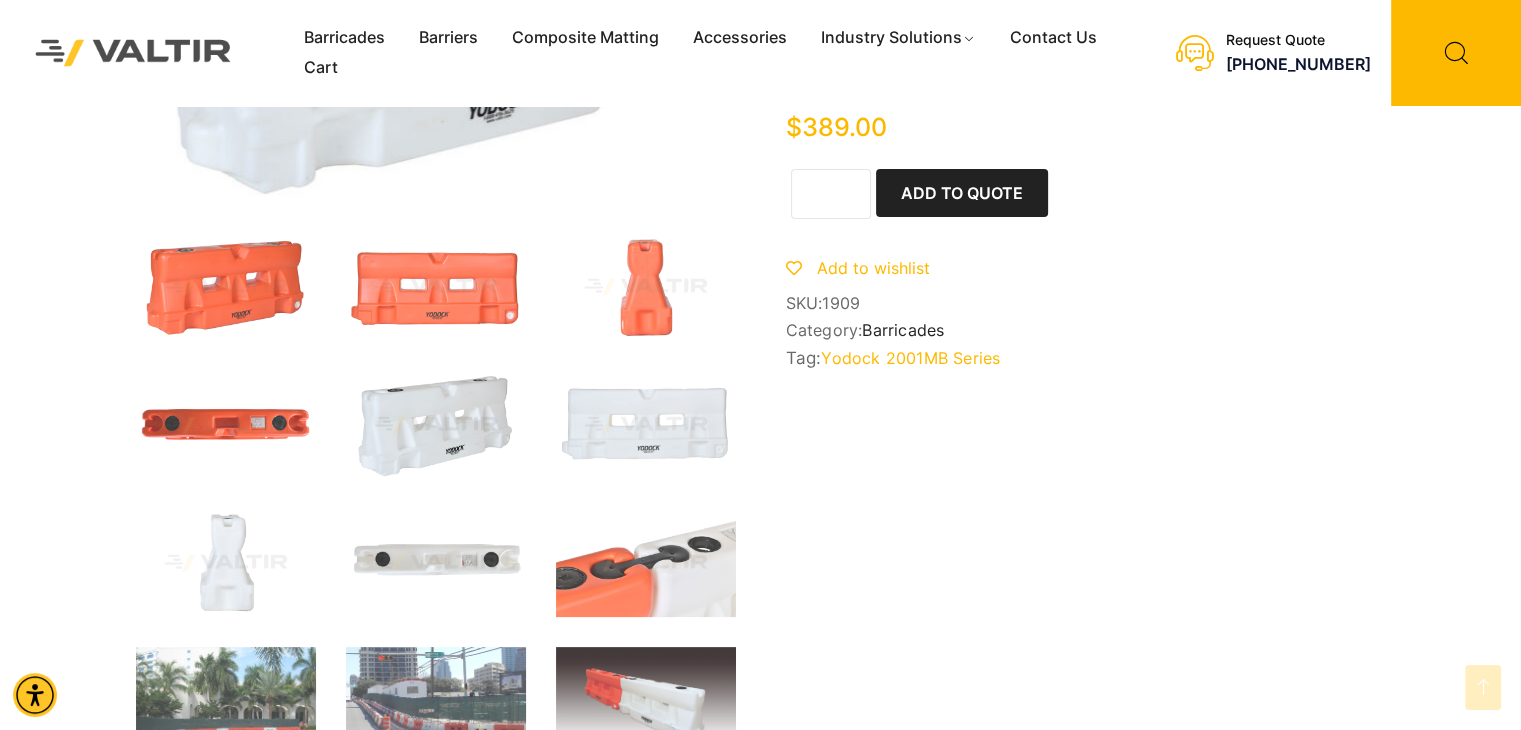 scroll, scrollTop: 0, scrollLeft: 0, axis: both 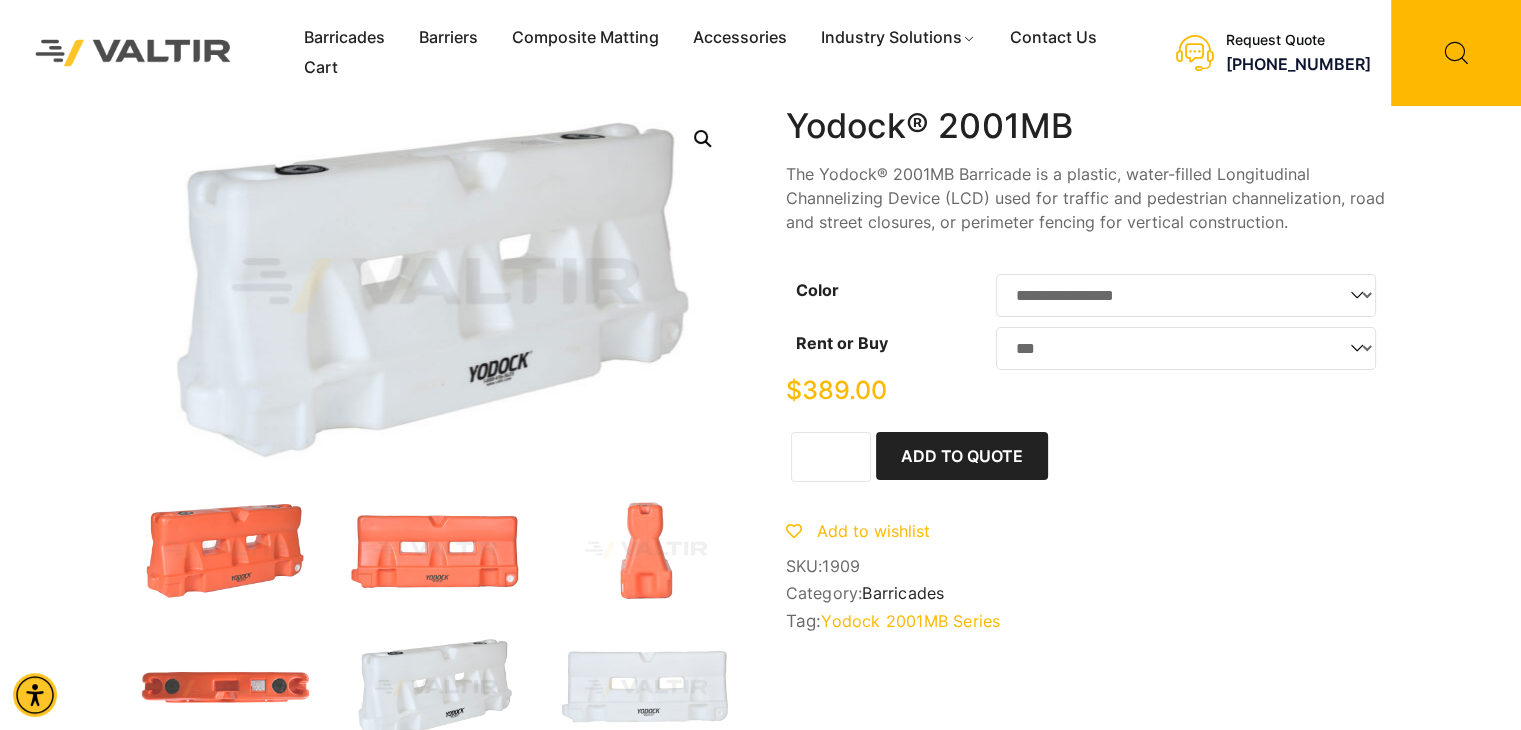 click on "**********" 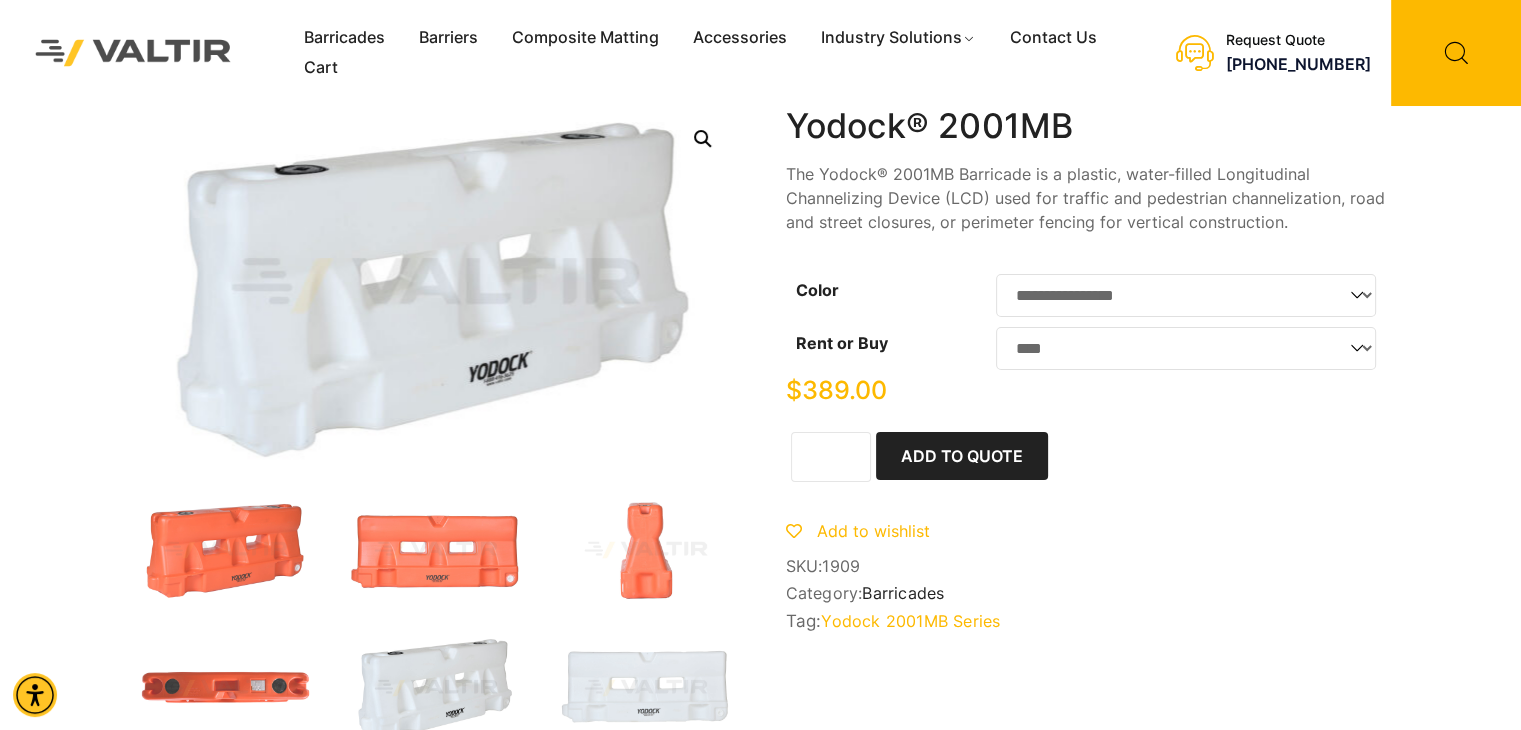 click on "**********" 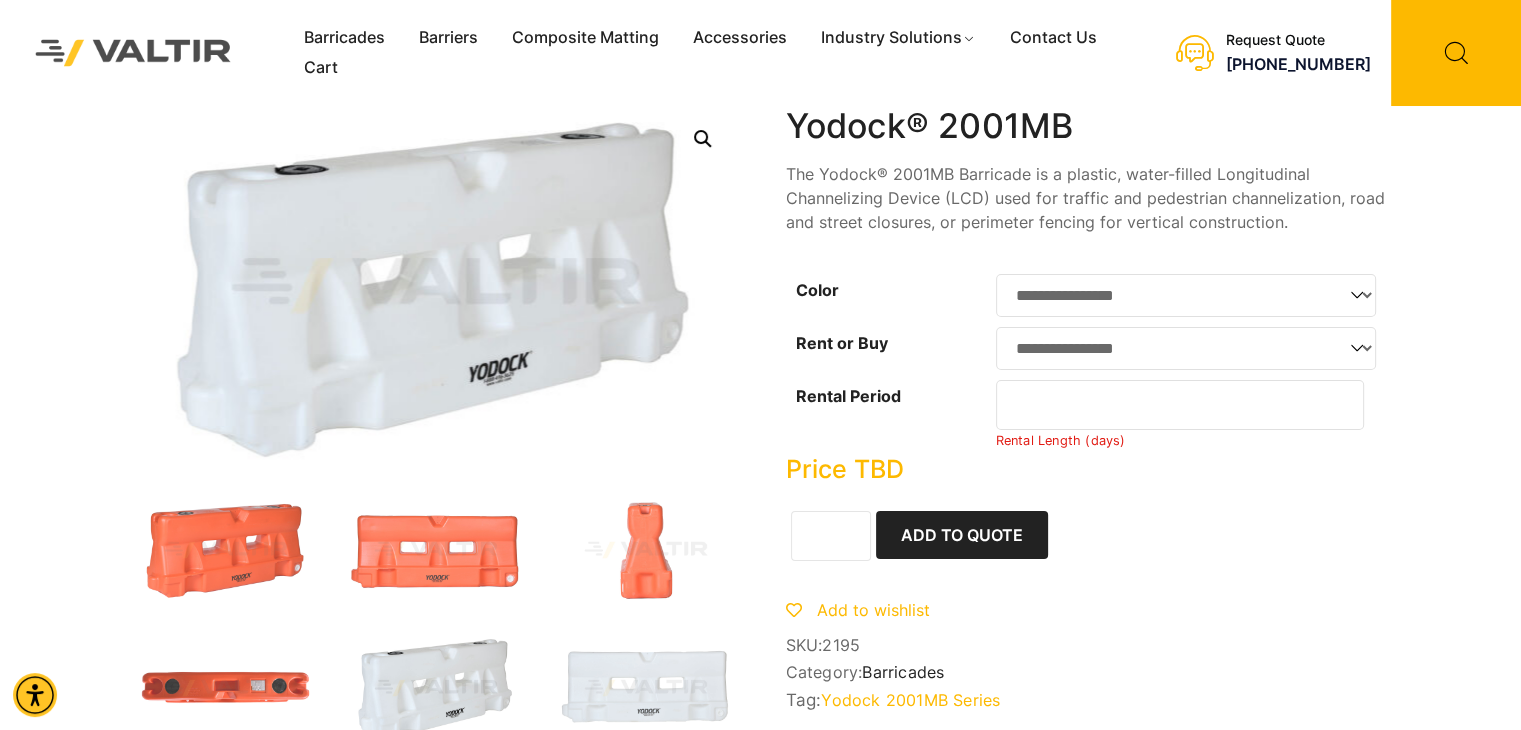 click on "*" 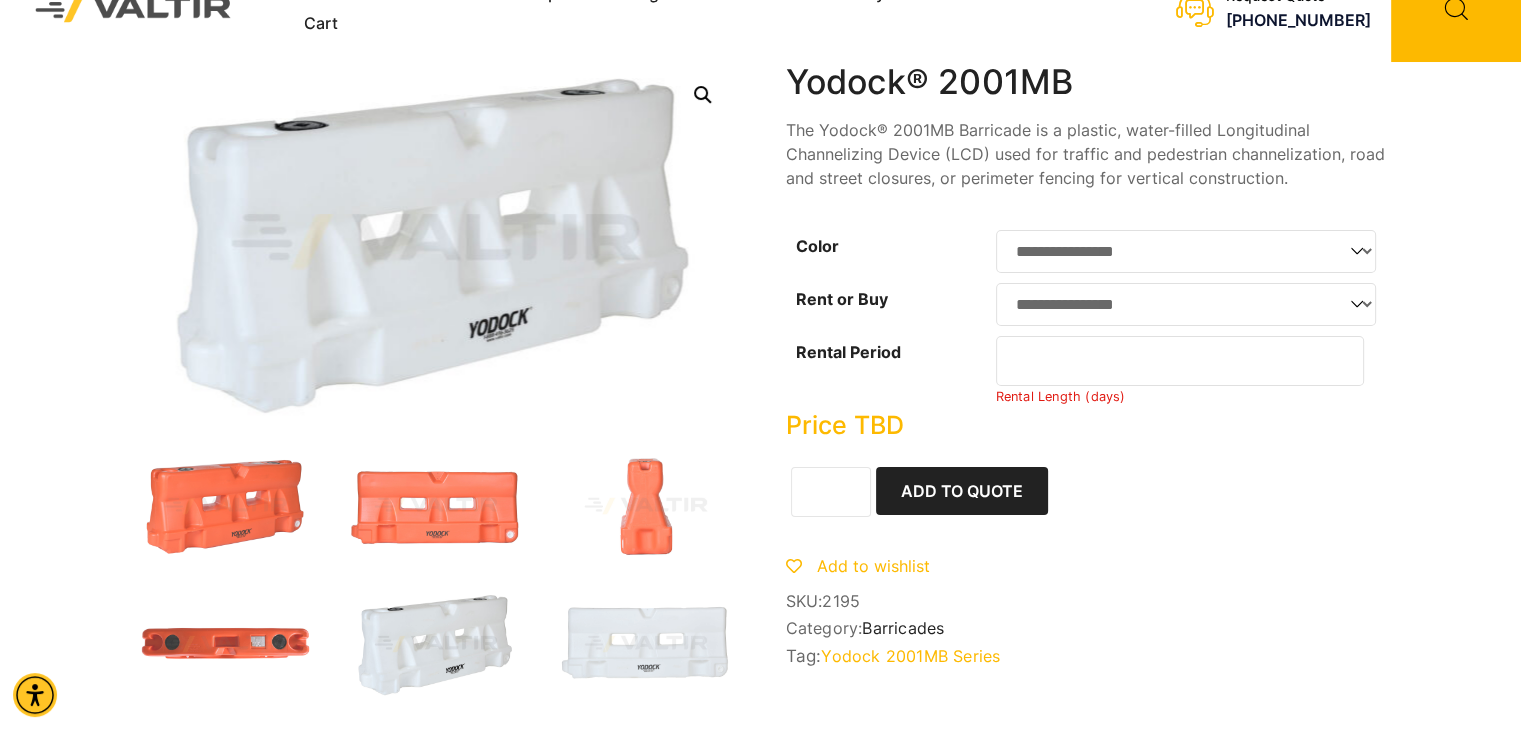 scroll, scrollTop: 44, scrollLeft: 0, axis: vertical 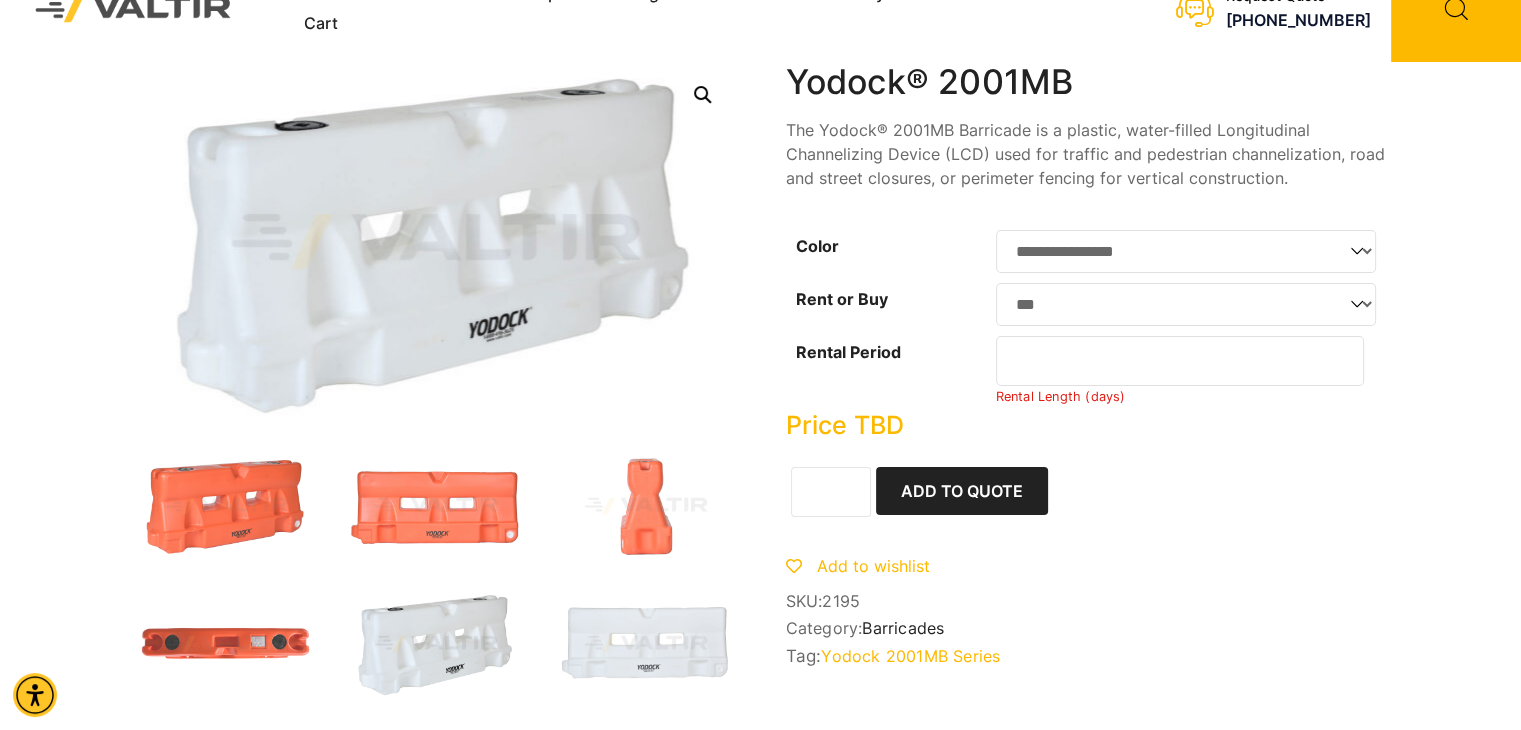 click on "**********" 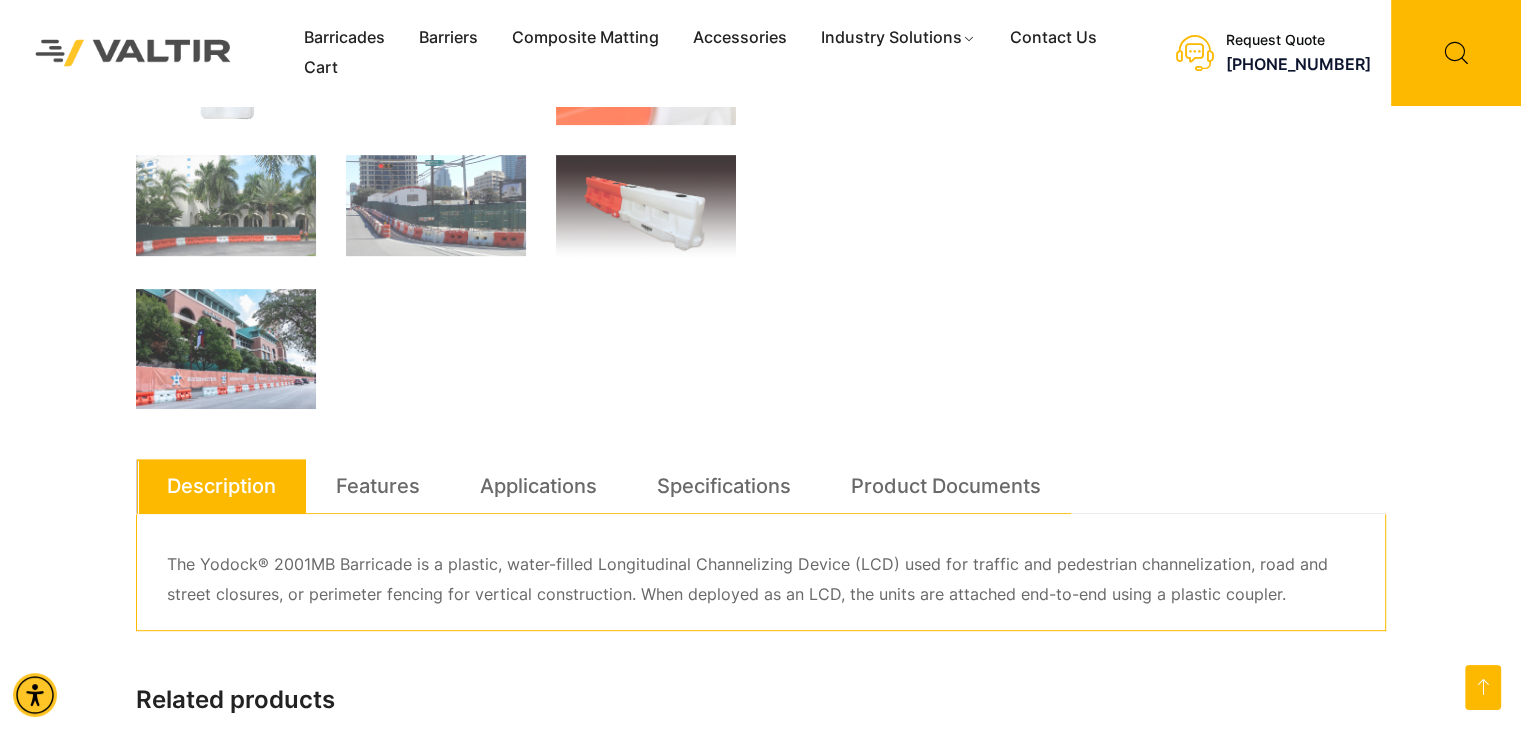 scroll, scrollTop: 772, scrollLeft: 0, axis: vertical 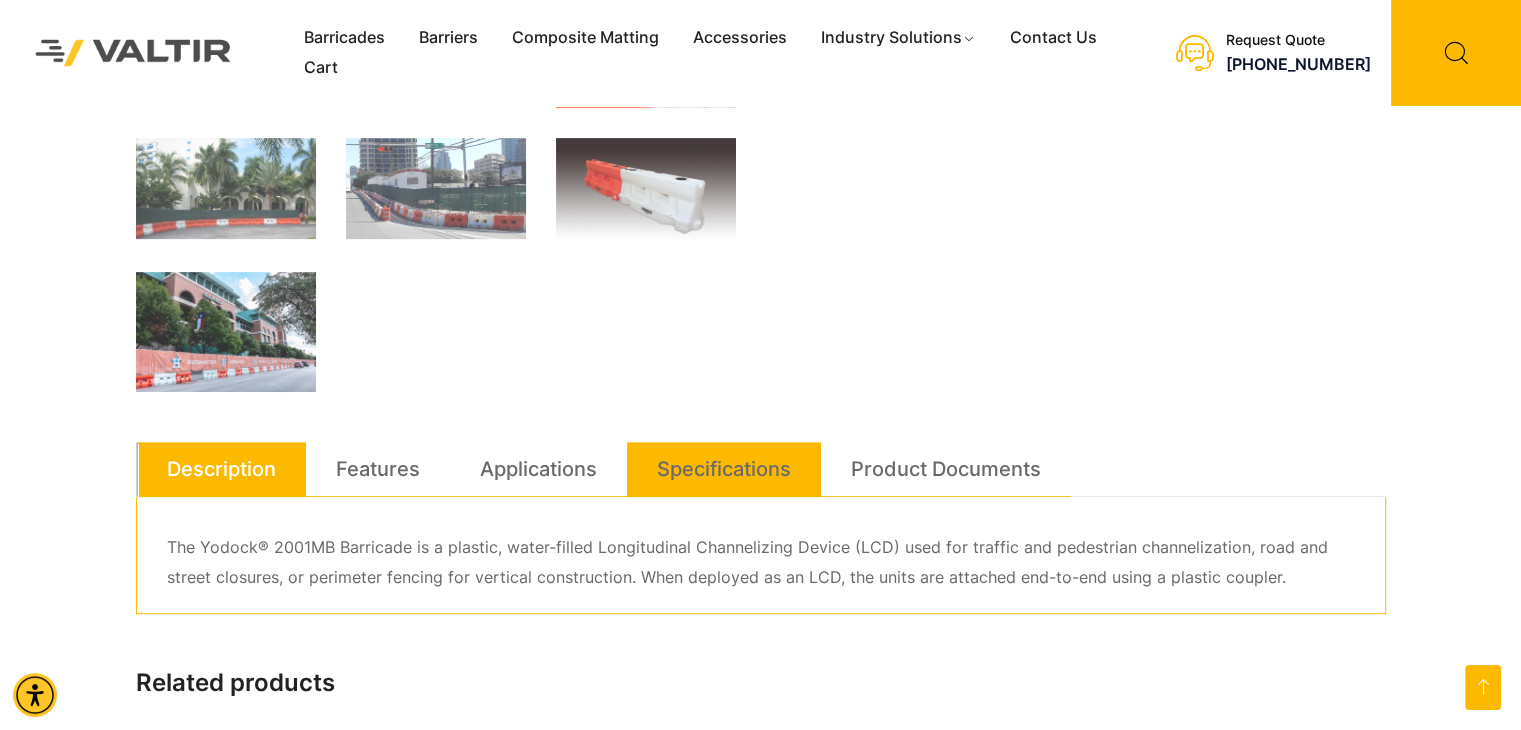 click on "Specifications" at bounding box center (724, 469) 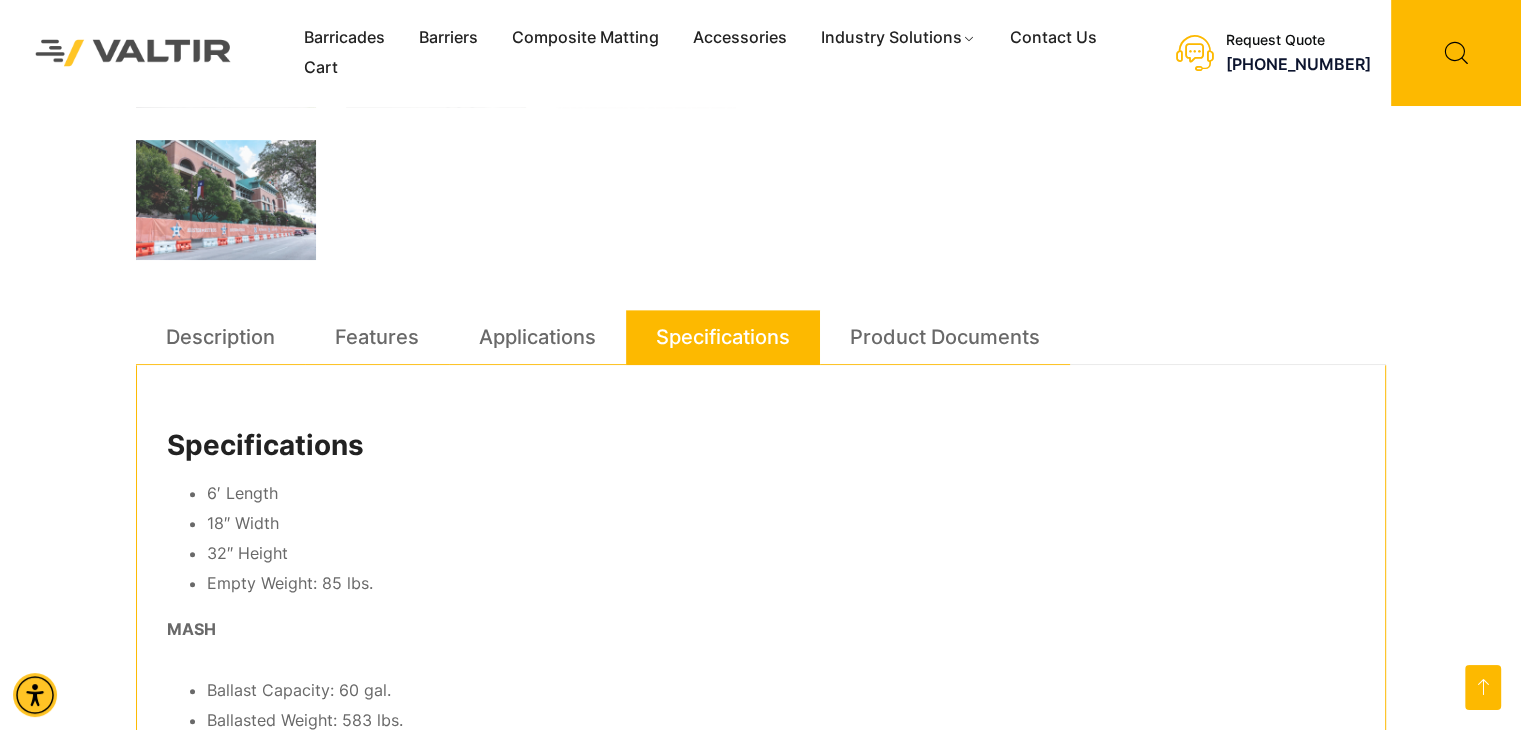 scroll, scrollTop: 904, scrollLeft: 0, axis: vertical 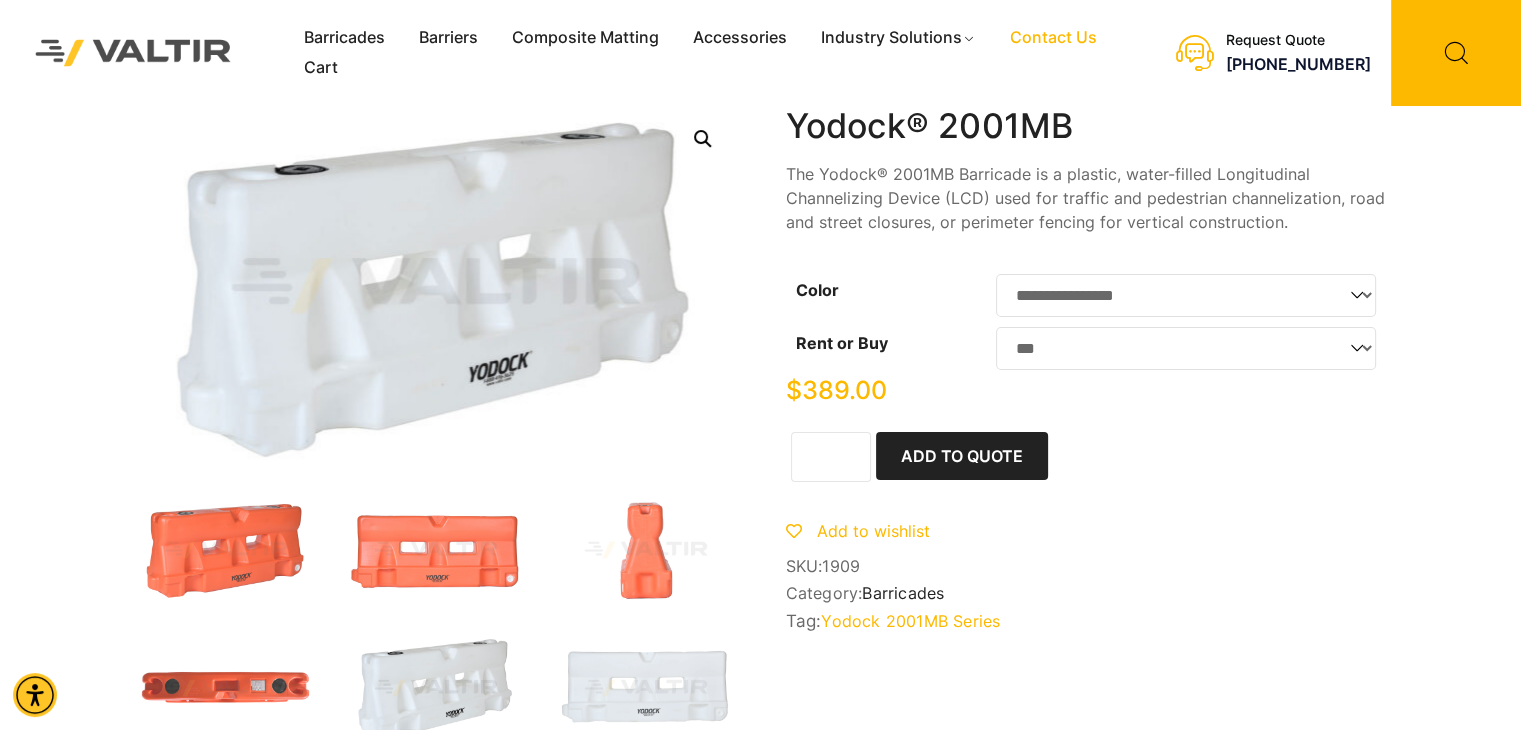 click on "Contact Us" at bounding box center (1053, 38) 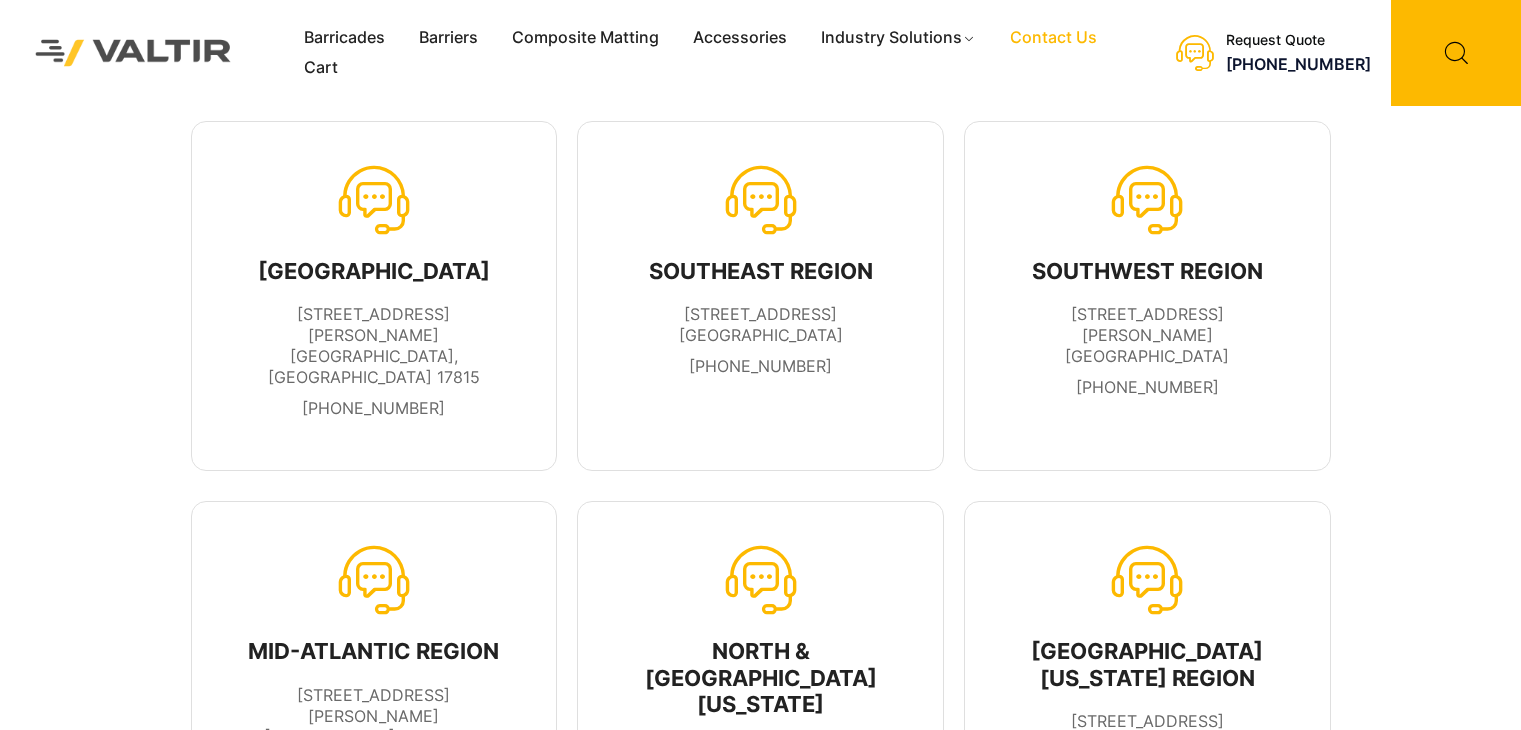 scroll, scrollTop: 0, scrollLeft: 0, axis: both 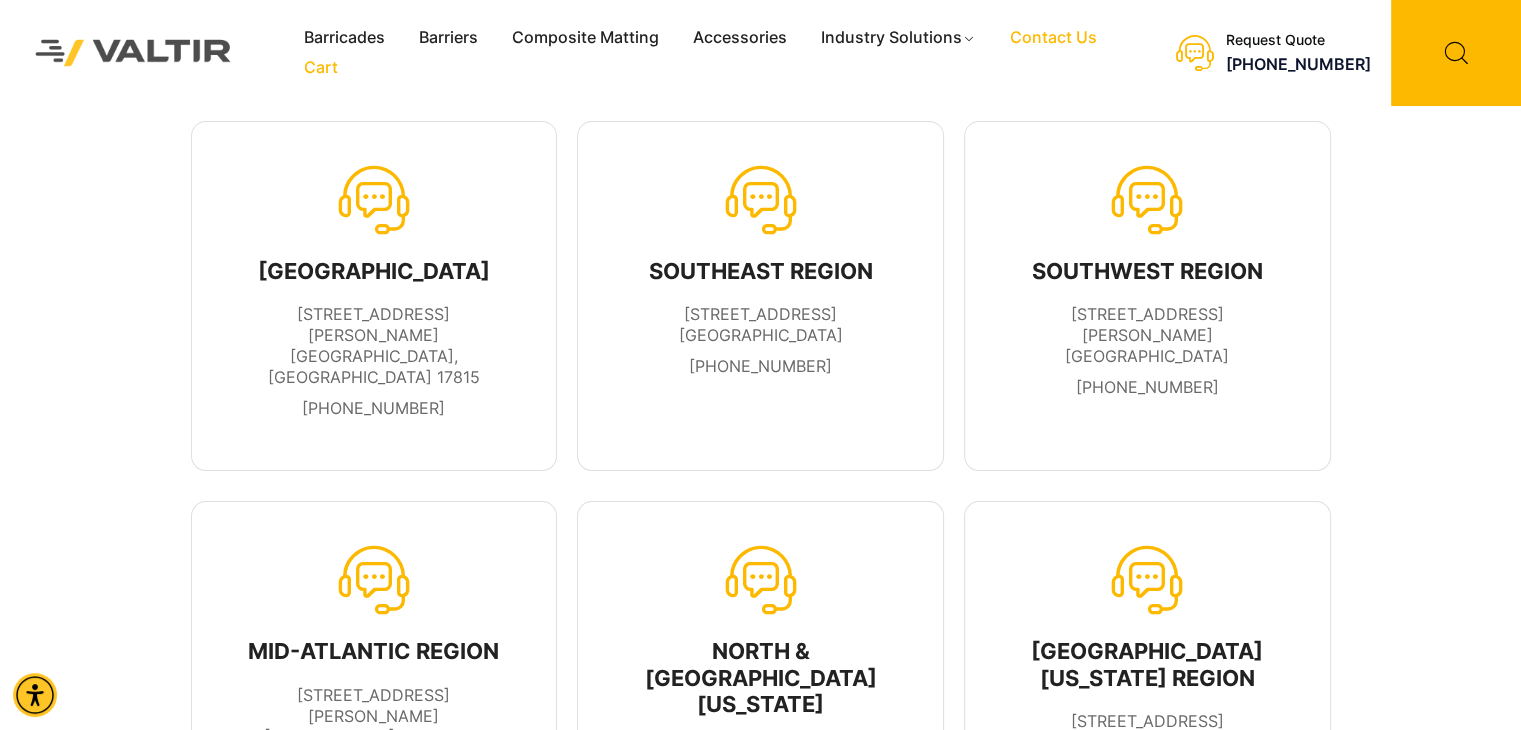 click on "Cart" at bounding box center (321, 68) 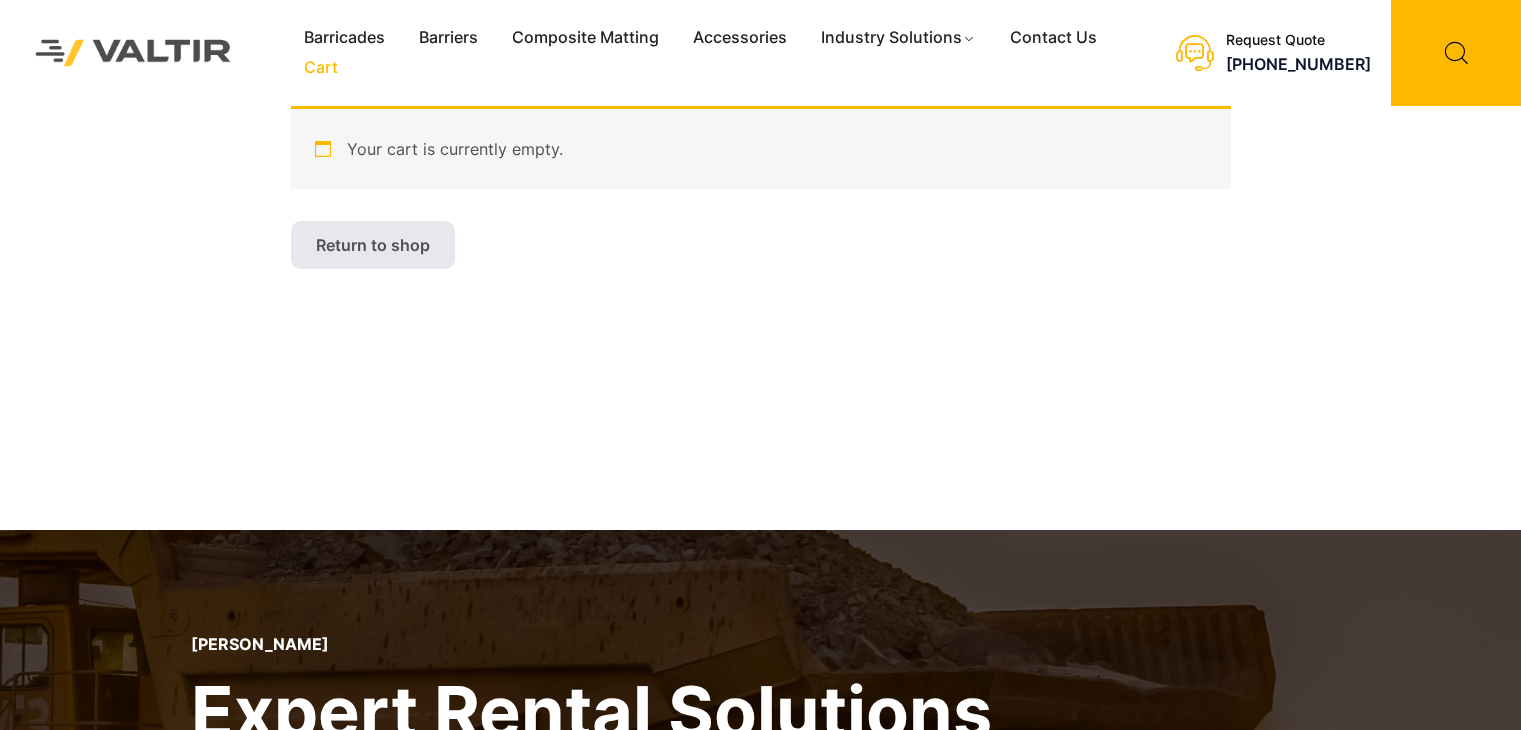 scroll, scrollTop: 0, scrollLeft: 0, axis: both 